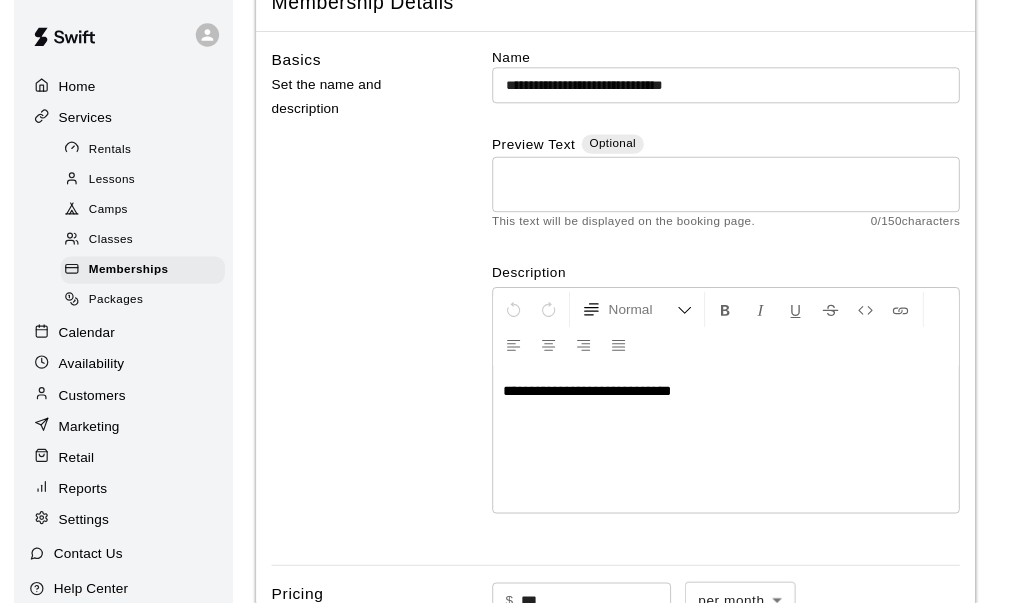 scroll, scrollTop: 0, scrollLeft: 0, axis: both 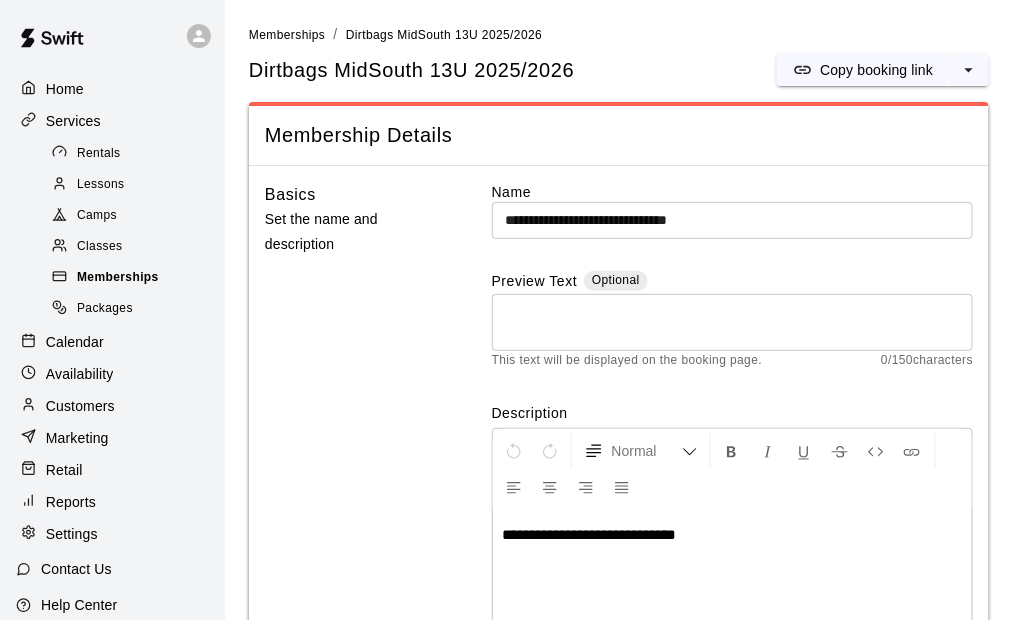 click on "Memberships" at bounding box center (118, 278) 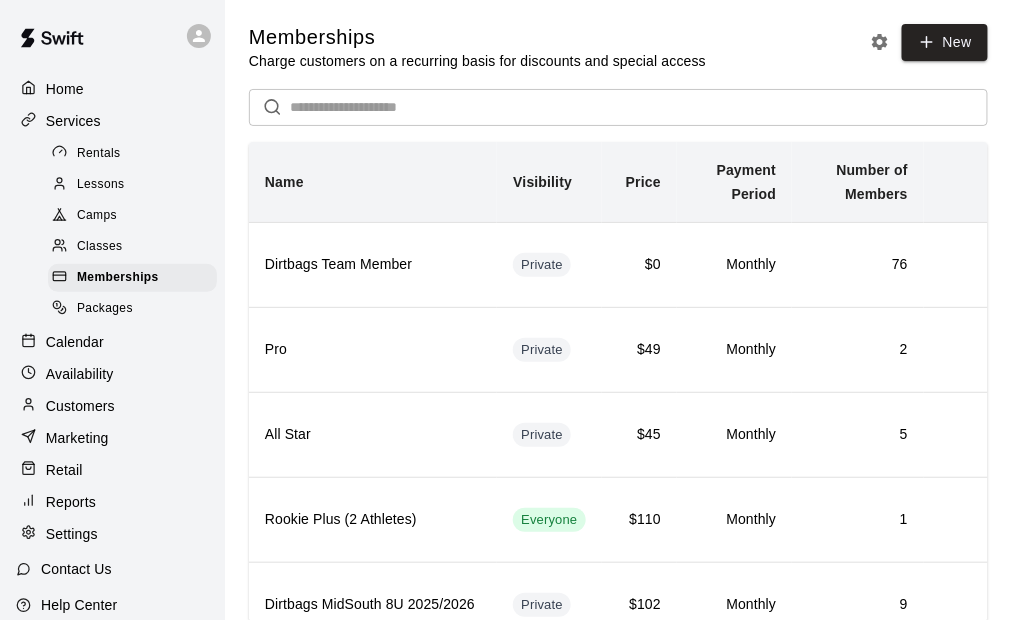 click at bounding box center (639, 107) 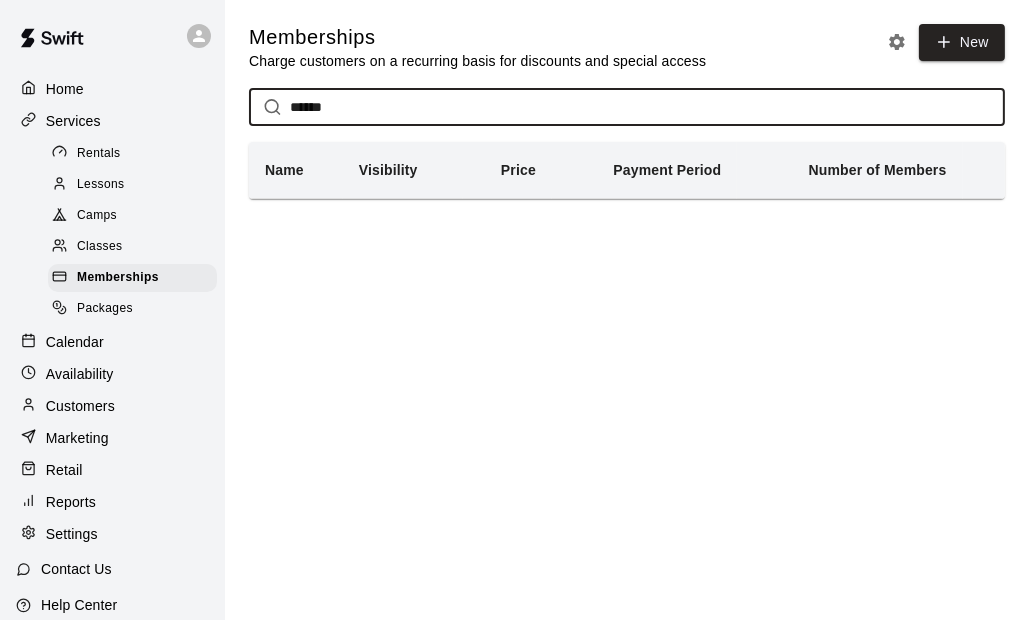 type on "******" 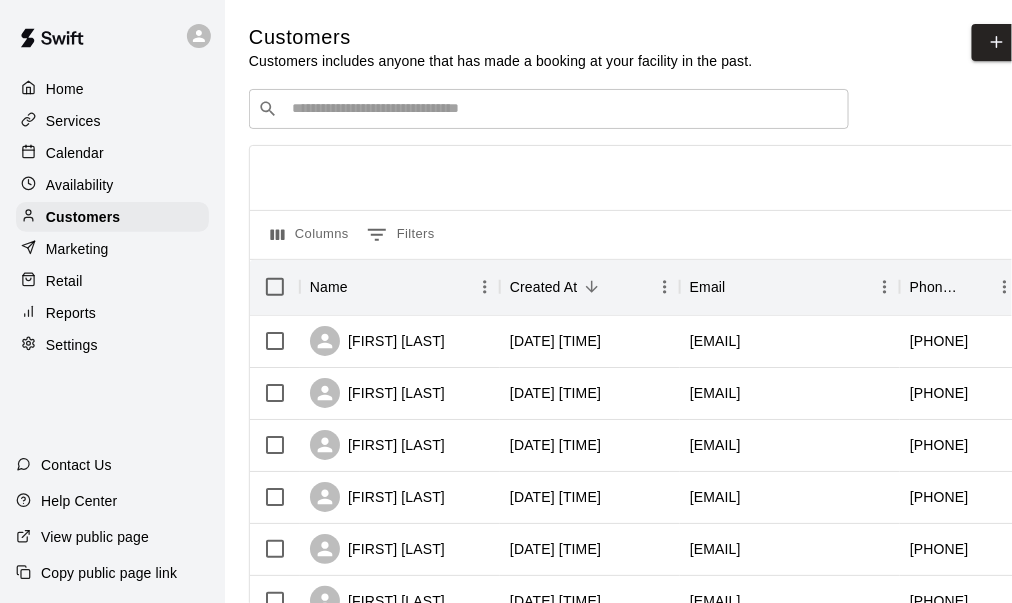 click at bounding box center (563, 109) 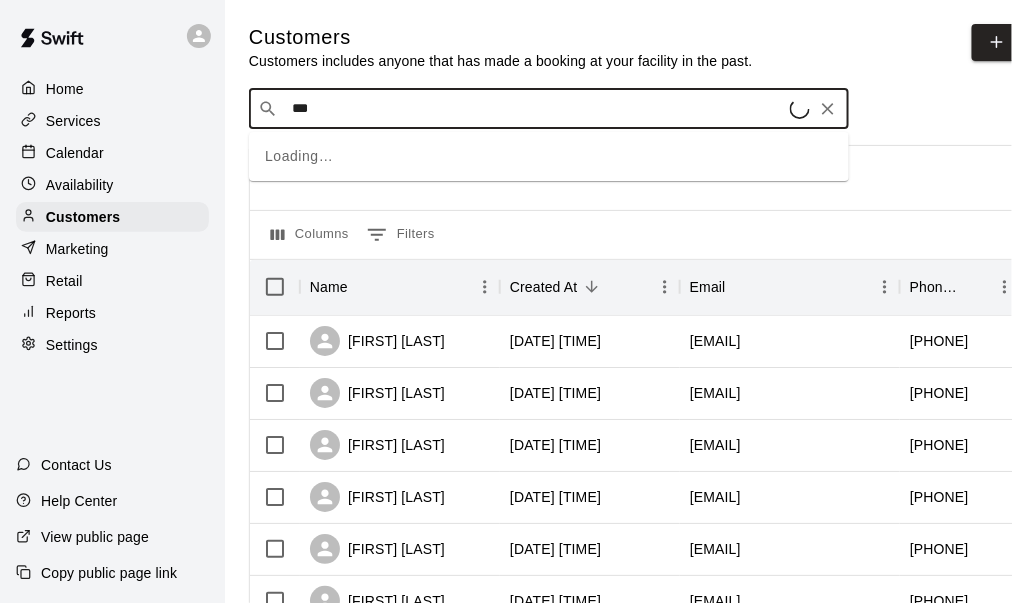 type on "****" 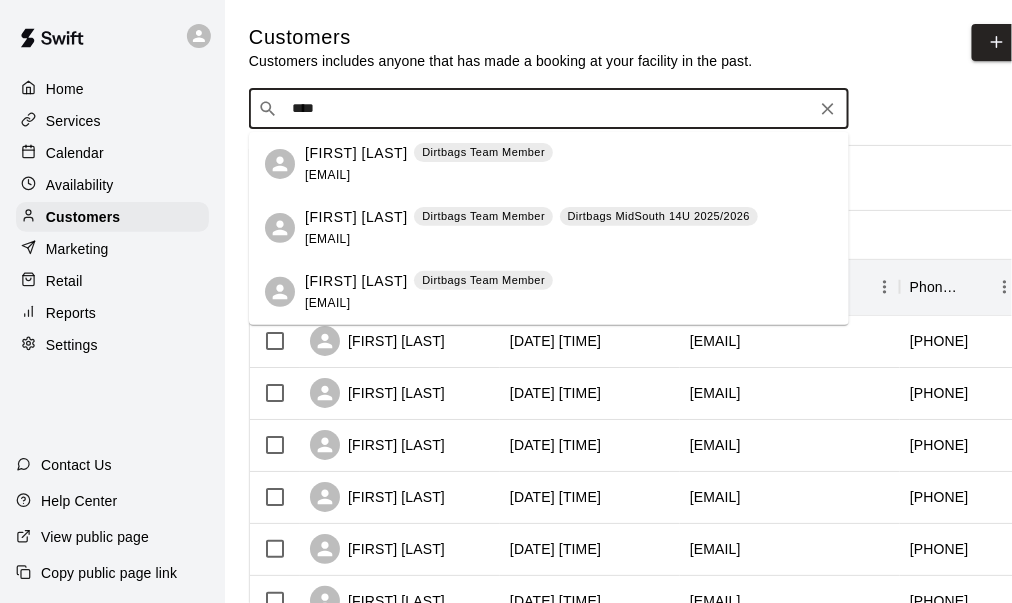 click on "[FIRST] [LAST] Dirtbags Team Member Dirtbags MidSouth 14U 2025/2026 [EMAIL]" at bounding box center (531, 228) 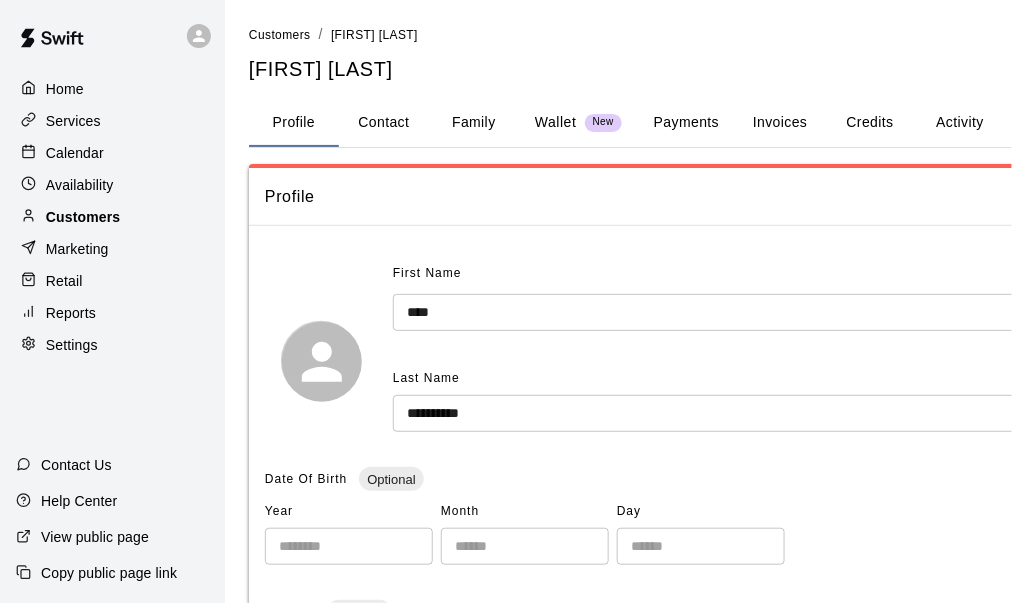 click on "Customers" at bounding box center (112, 217) 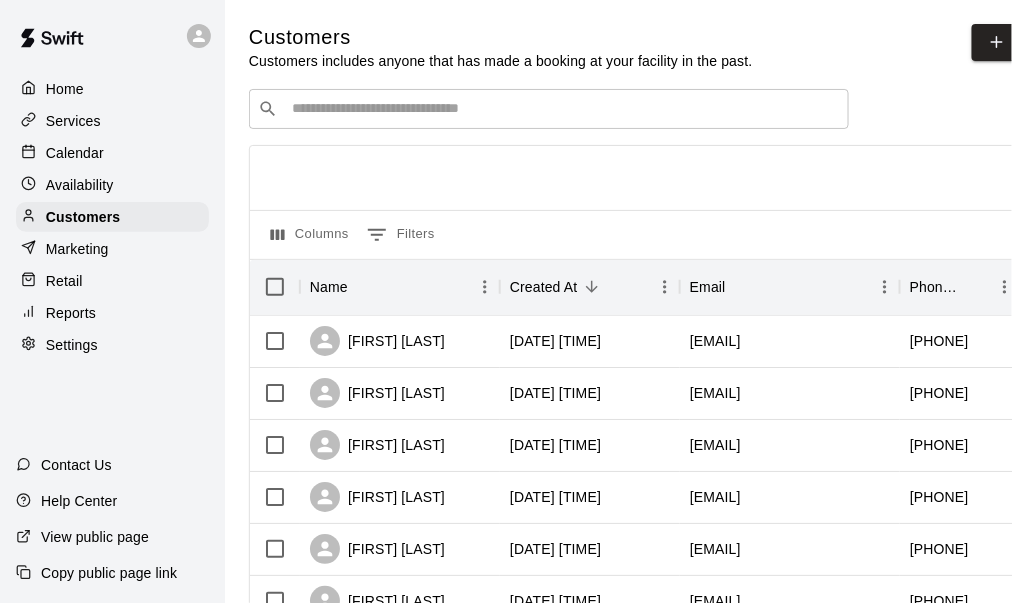 click at bounding box center (563, 109) 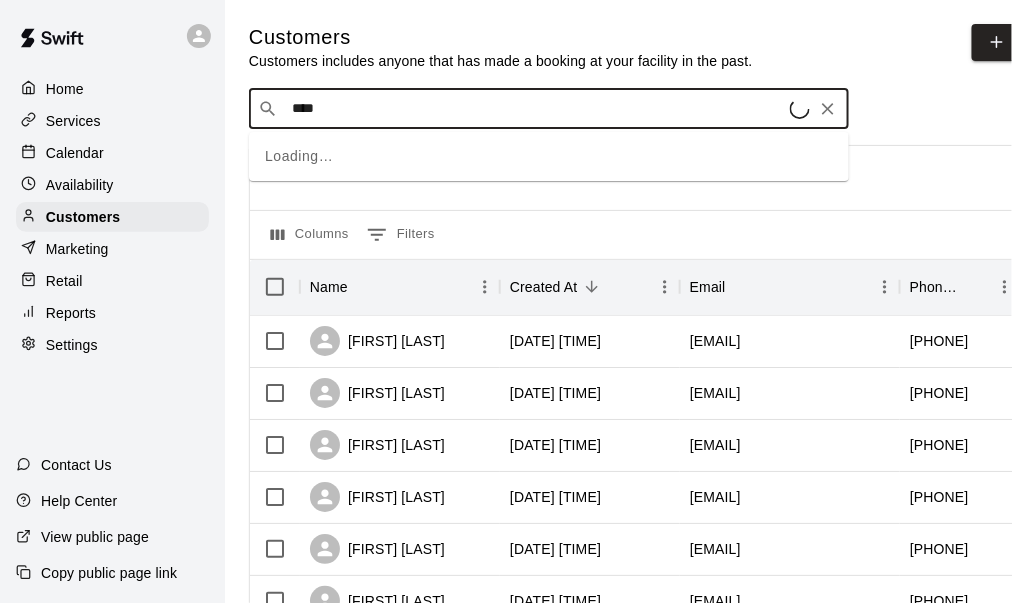 type on "*****" 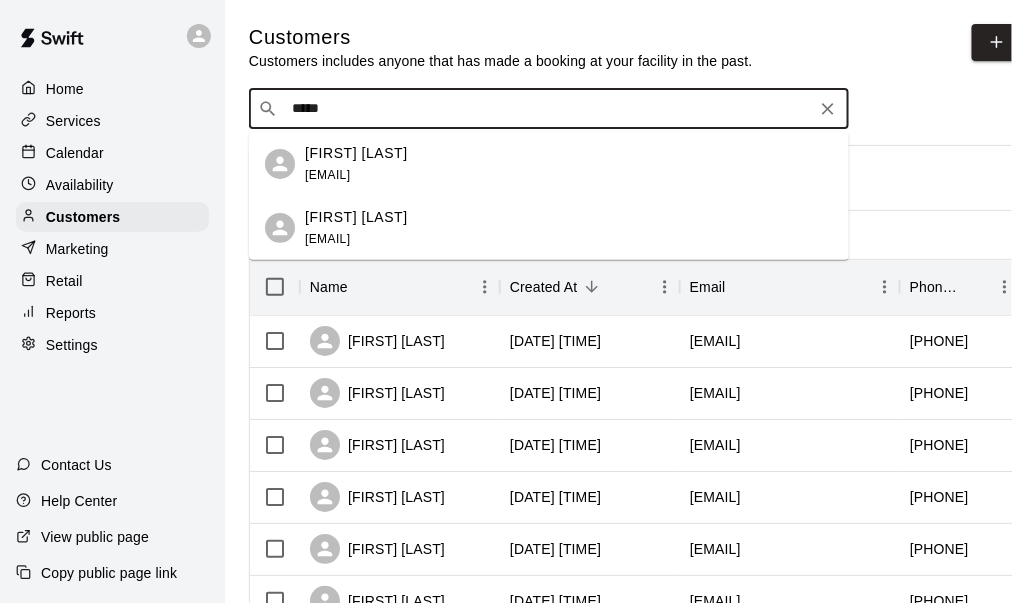click on "[FIRST] [LAST] [EMAIL]" at bounding box center [356, 164] 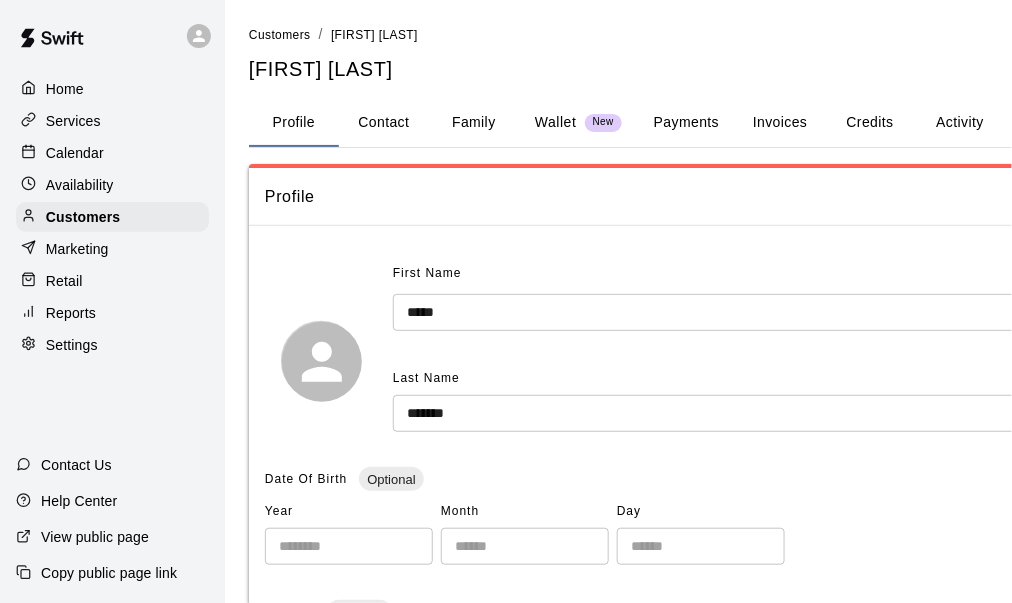 click on "Payments" at bounding box center (686, 123) 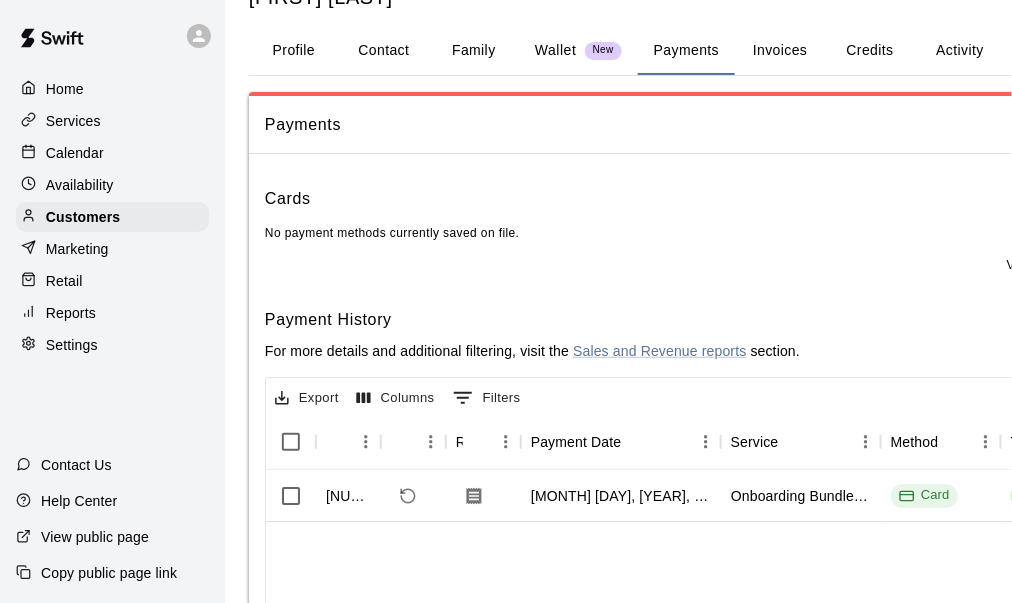 scroll, scrollTop: 100, scrollLeft: 0, axis: vertical 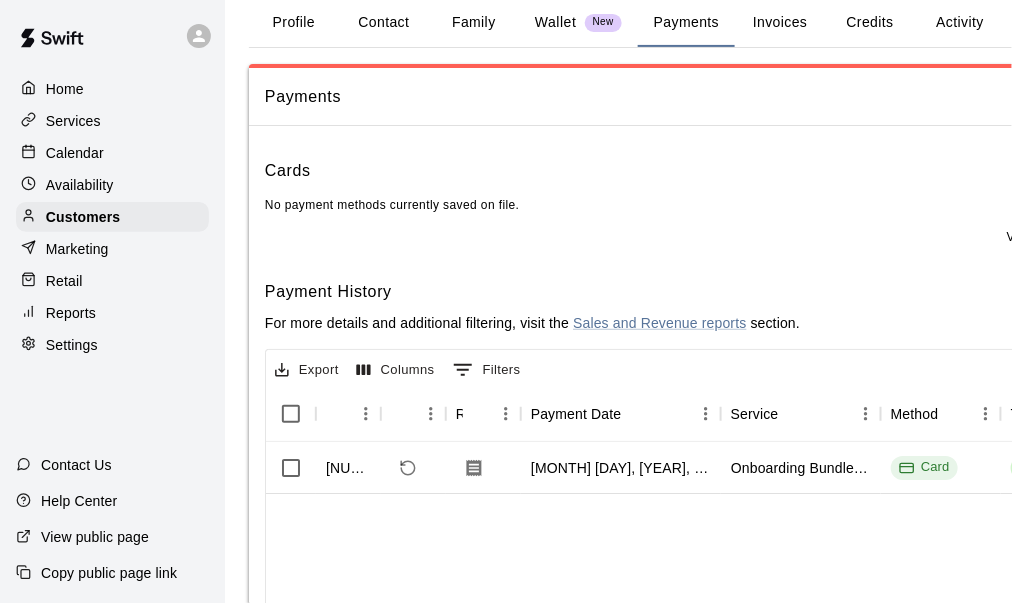 click on "Activity" at bounding box center (960, 23) 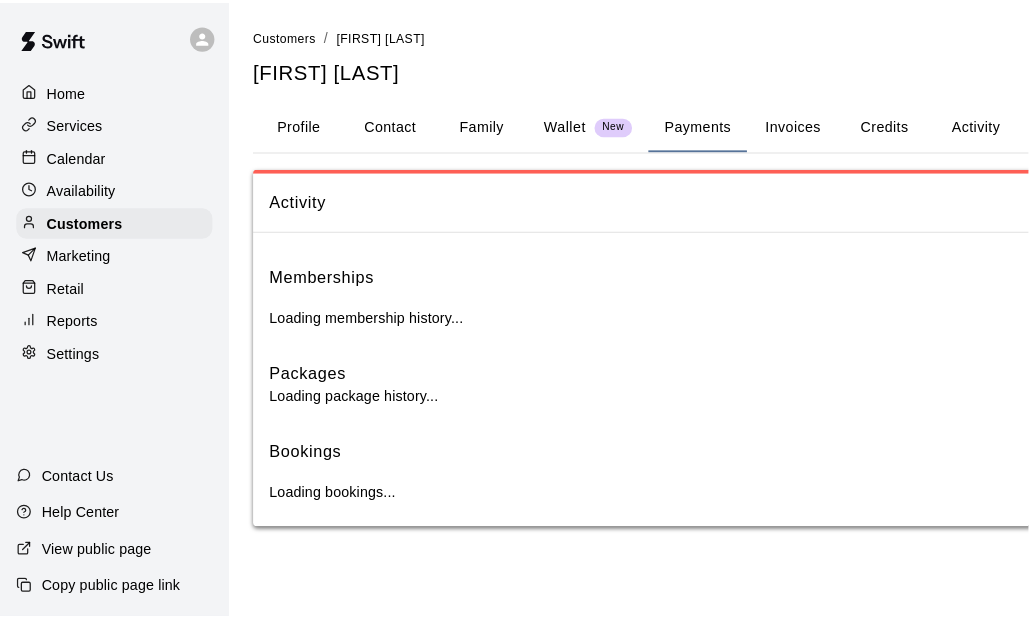 scroll, scrollTop: 0, scrollLeft: 0, axis: both 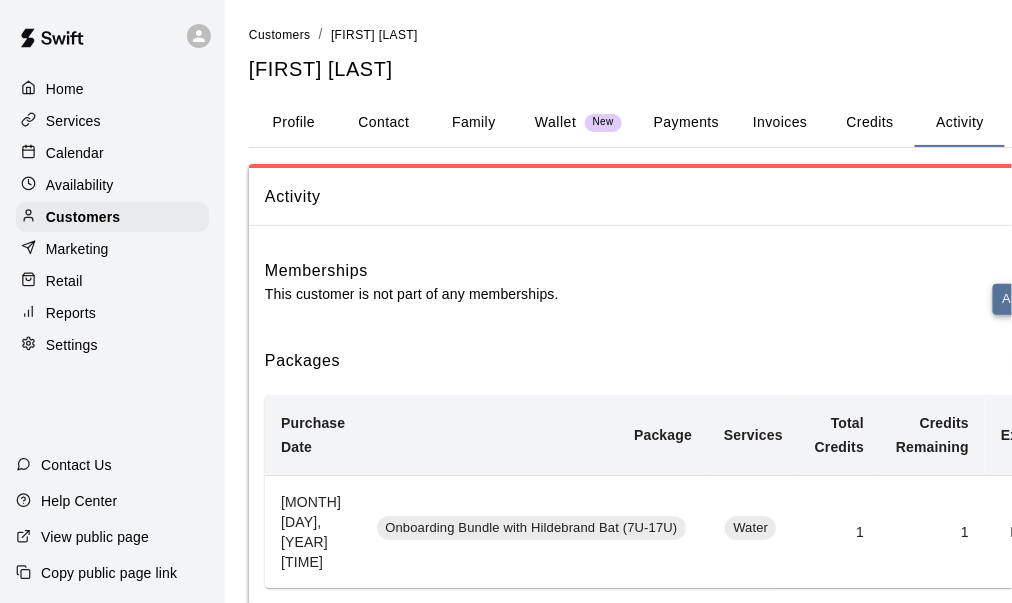 click on "Assign Membership" at bounding box center [1063, 299] 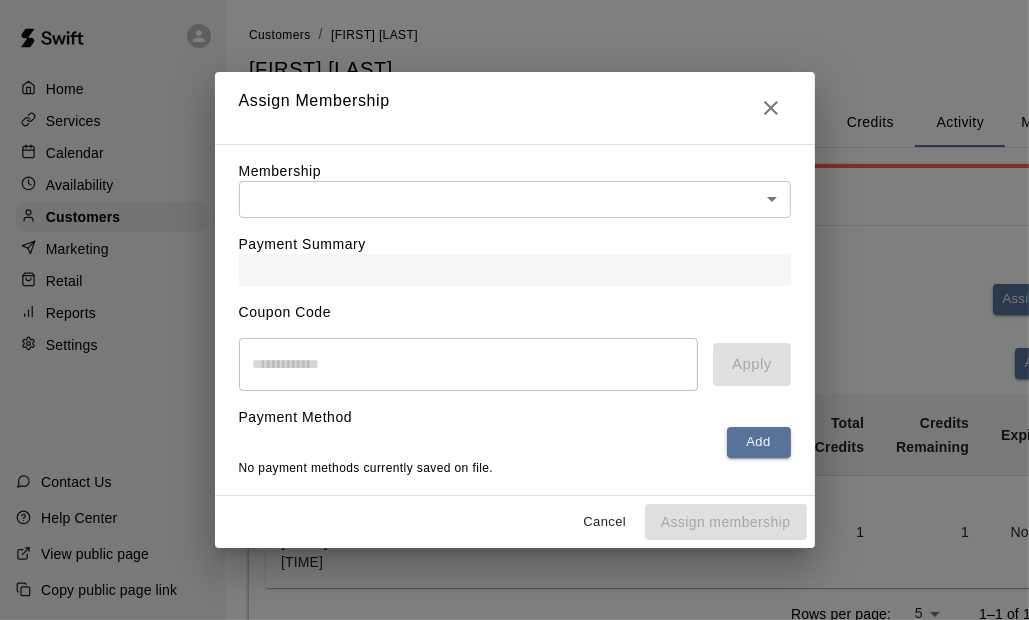 click on "Home Services Calendar Availability Customers Marketing Retail Reports Settings Contact Us Help Center View public page Copy public page link Customers / [FIRST] [LAST] [FIRST] [LAST] Profile Contact Family Wallet New Payments Invoices Credits Activity Marketing Delete Activity Memberships This customer is not part of any memberships. Assign Membership Packages Assign Package Purchase Date   Package Services Total Credits Credits Remaining Expiry Credit Actions [MONTH] [DAY], [YEAR] Onboarding Bundle with Hildebrand Bat (7U-17U)  Water 1 1 None Add Redeem Rows per page: 5 * 1–1 of 1 Bookings This customer has no bookings. Swift - Edit Customer Close cross-small Assign Membership Membership ​ ​ Payment Summary Coupon Code ​ Apply Payment Method   Add No payment methods currently saved on file. Cancel Assign membership" at bounding box center (514, 382) 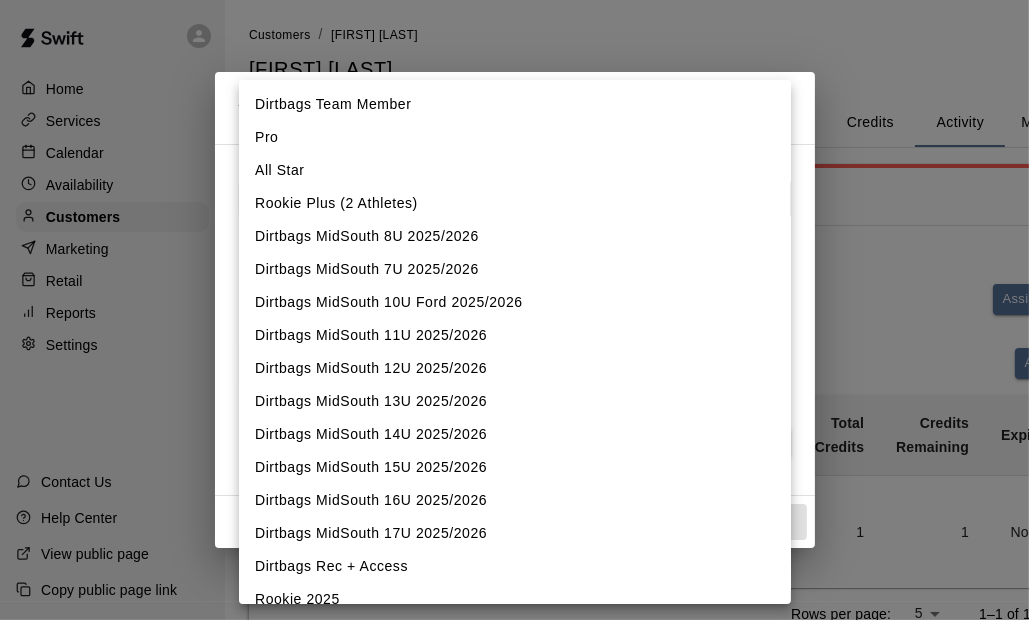 click on "Dirtbags MidSouth 14U 2025/2026" at bounding box center (515, 434) 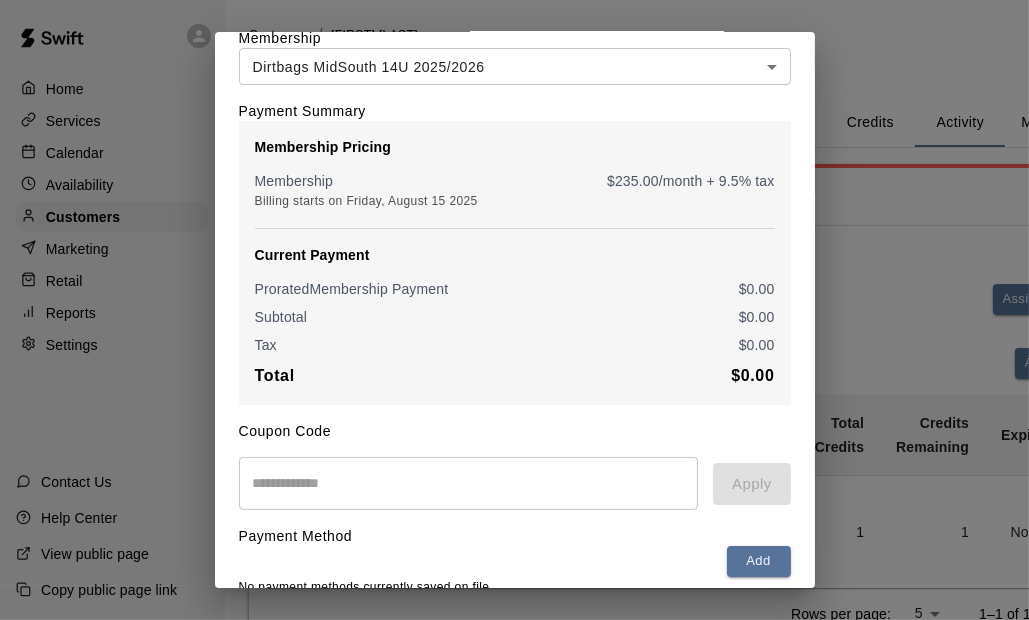 scroll, scrollTop: 185, scrollLeft: 0, axis: vertical 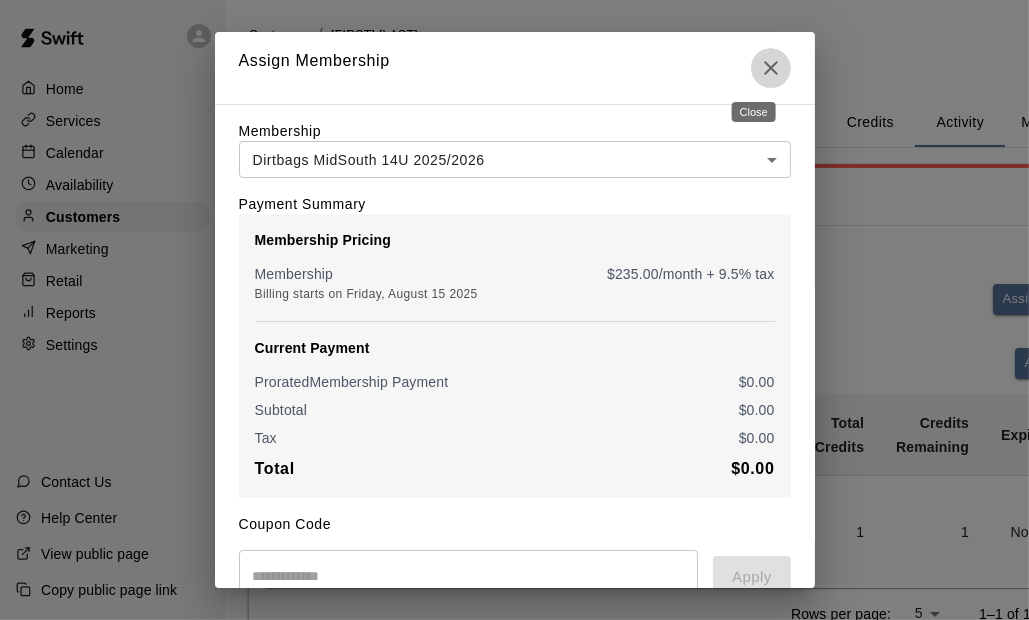 click at bounding box center [771, 68] 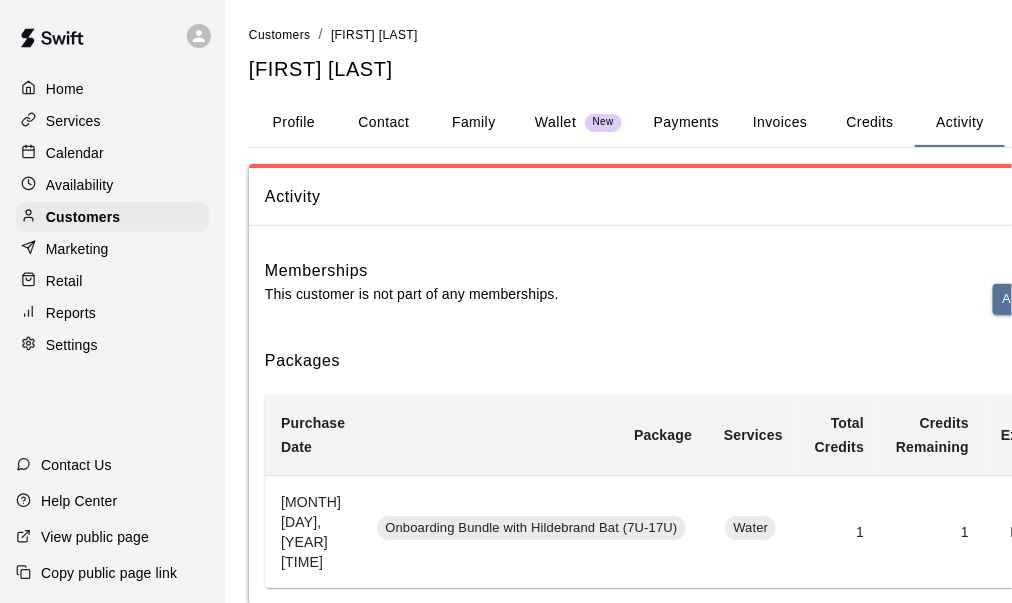 click on "Payments" at bounding box center (686, 123) 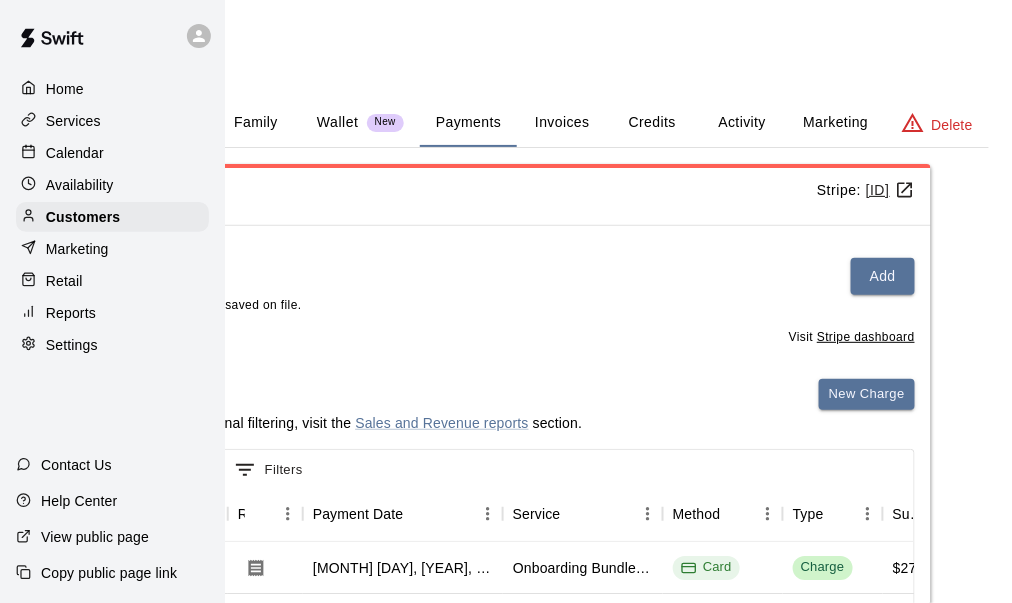 scroll, scrollTop: 0, scrollLeft: 0, axis: both 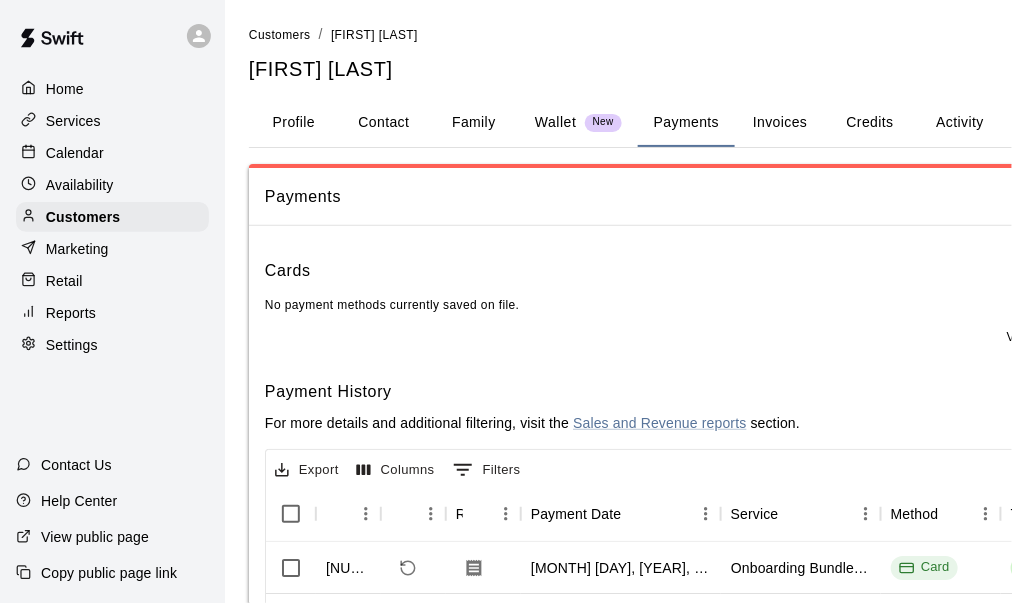 click on "Contact" at bounding box center (384, 123) 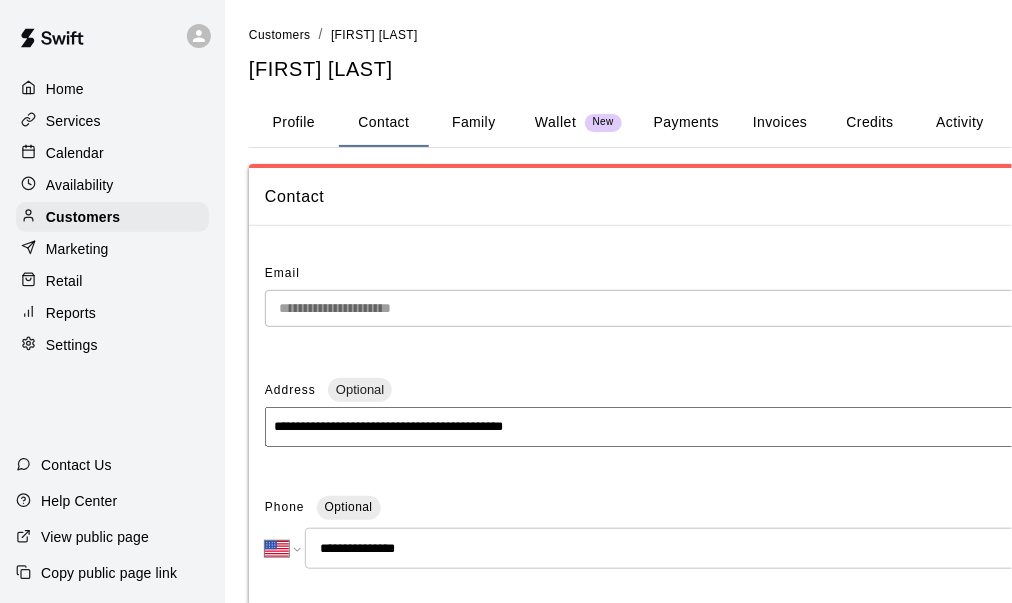 drag, startPoint x: 433, startPoint y: 555, endPoint x: 280, endPoint y: 556, distance: 153.00327 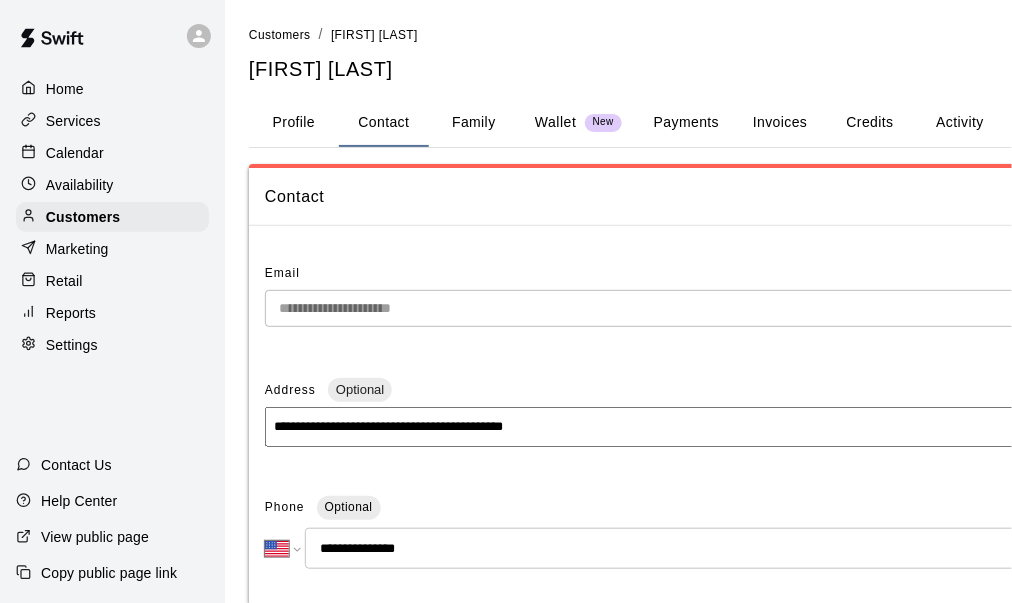 paste 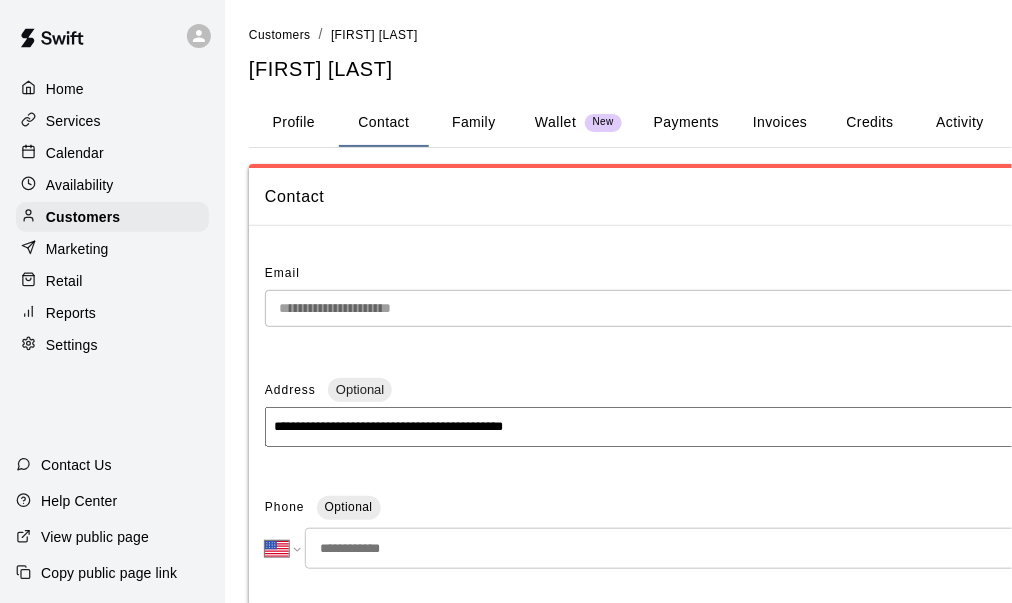 type 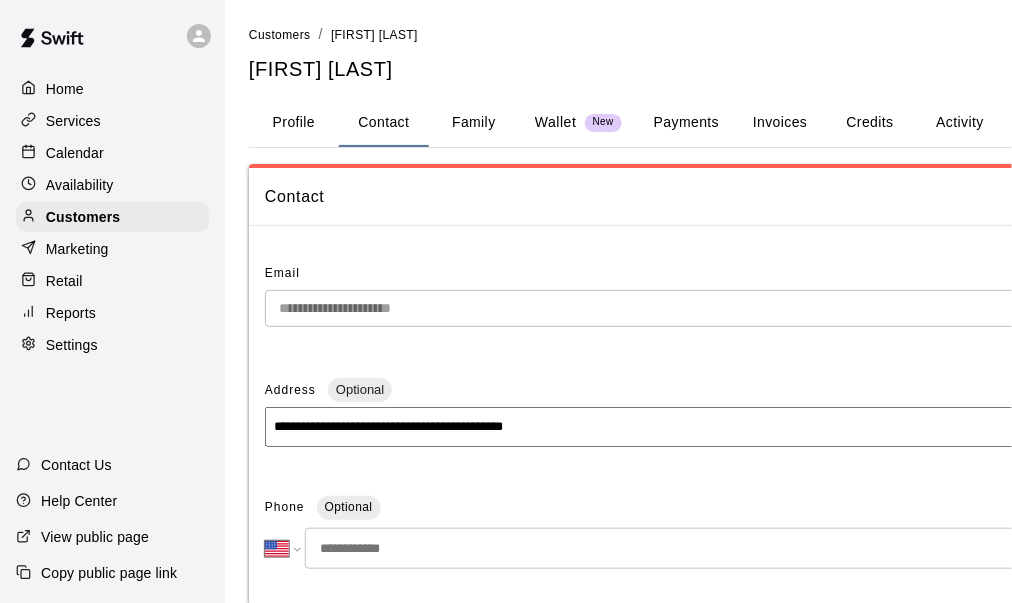 click at bounding box center [703, 548] 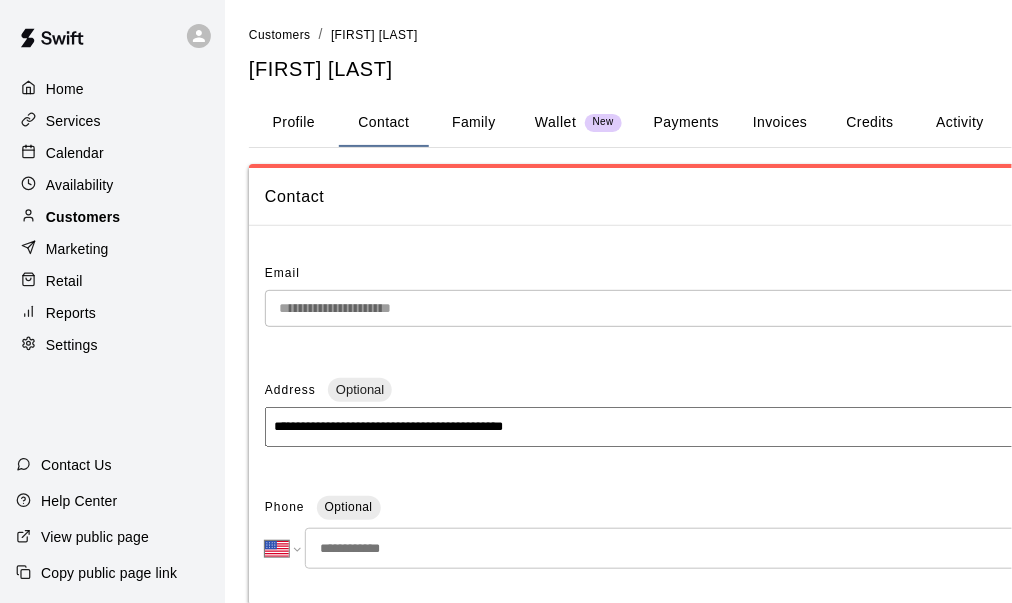 click on "Customers" at bounding box center (112, 217) 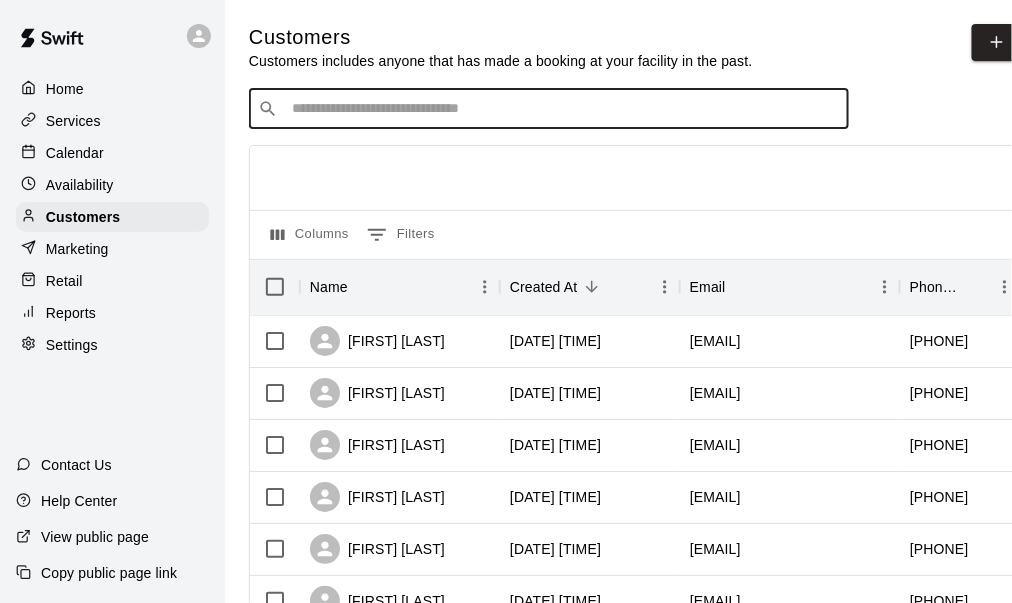 click at bounding box center [563, 109] 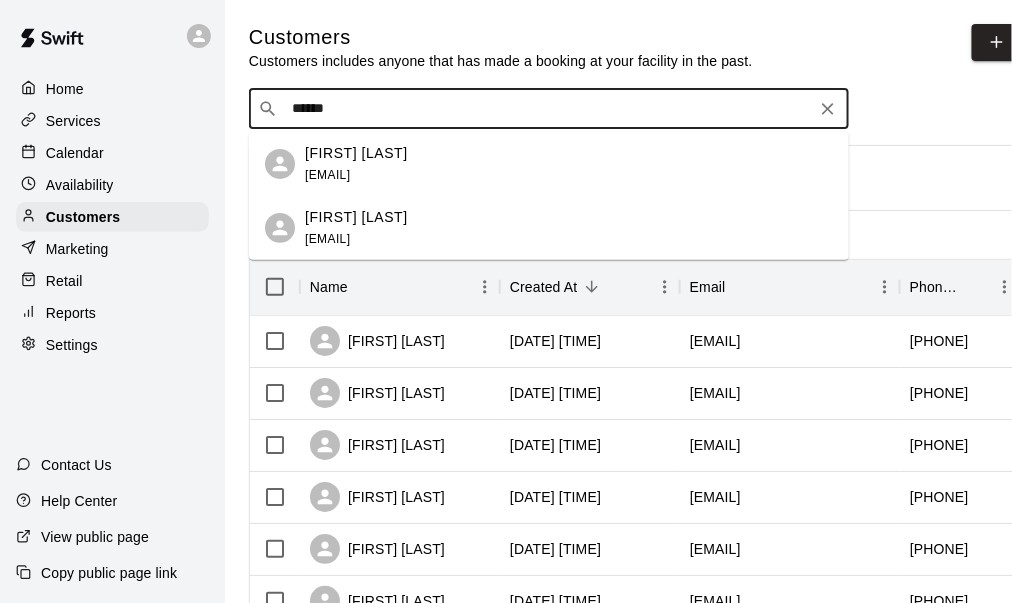 type on "*******" 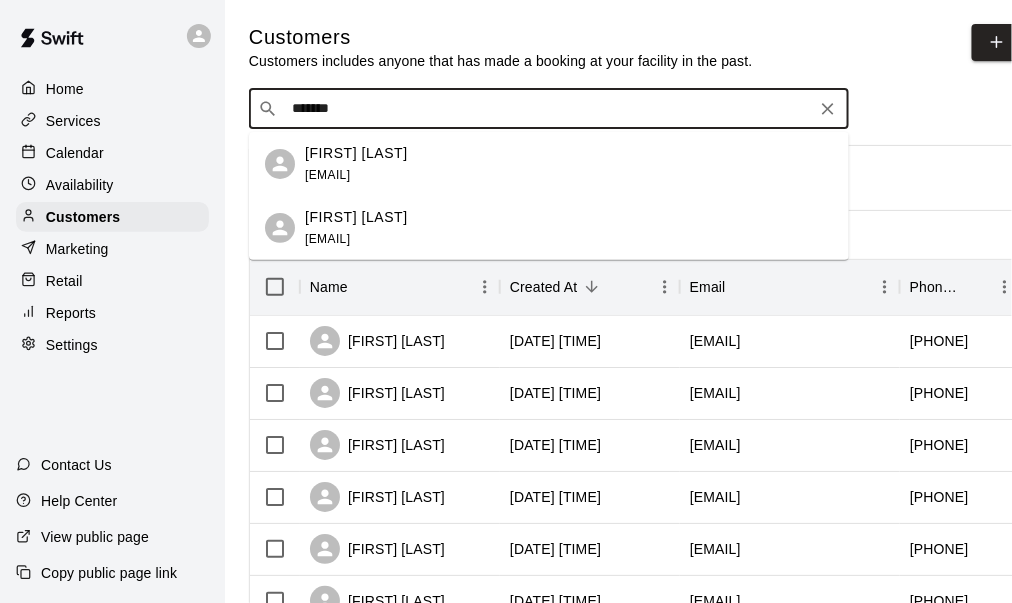click on "[FIRST] [LAST] [EMAIL]" at bounding box center [356, 164] 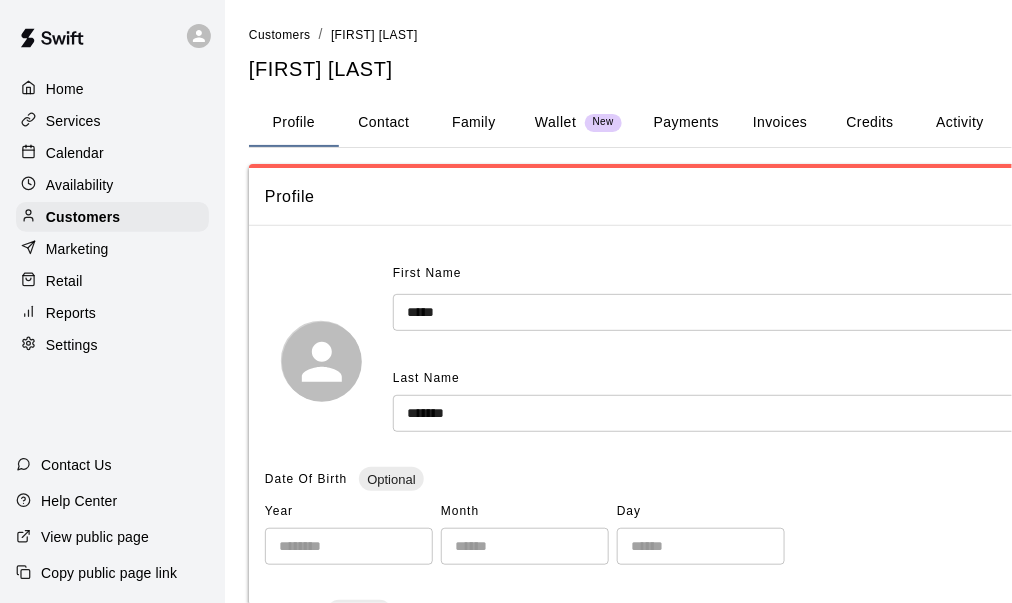 click on "Contact" at bounding box center [384, 123] 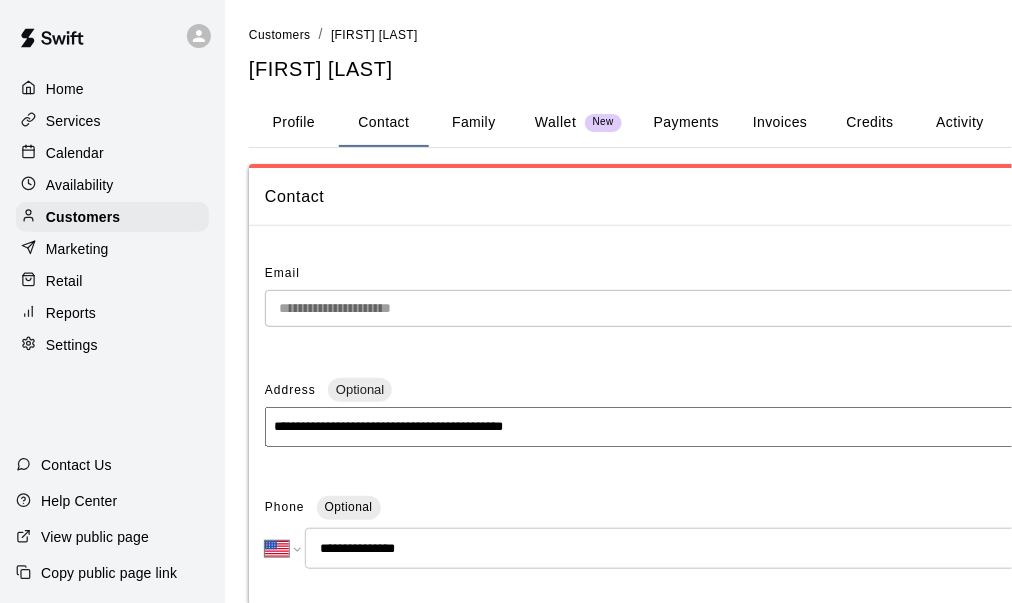 drag, startPoint x: 340, startPoint y: 550, endPoint x: 424, endPoint y: 564, distance: 85.158676 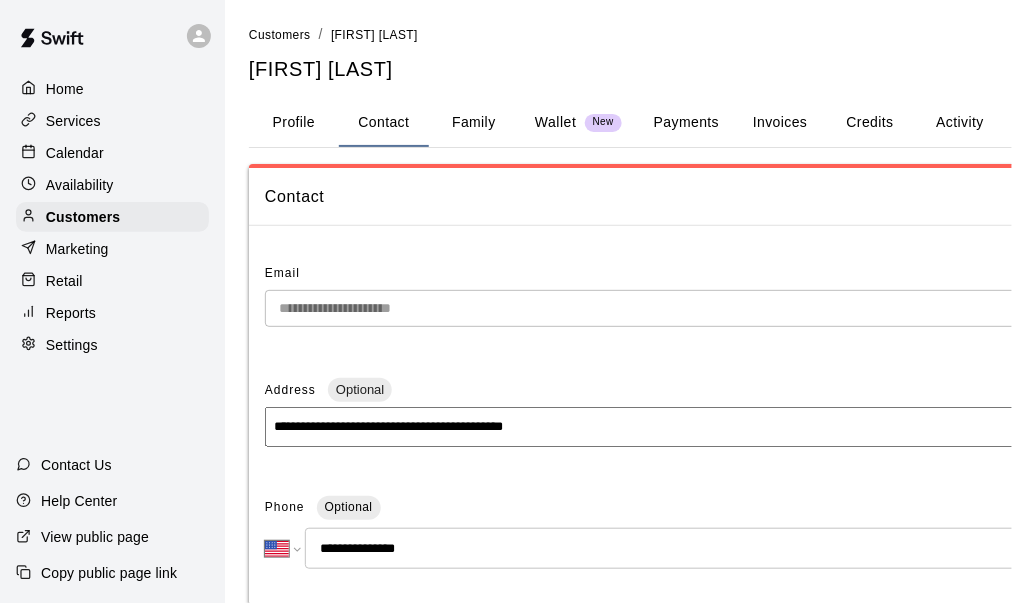 click on "**********" at bounding box center [703, 548] 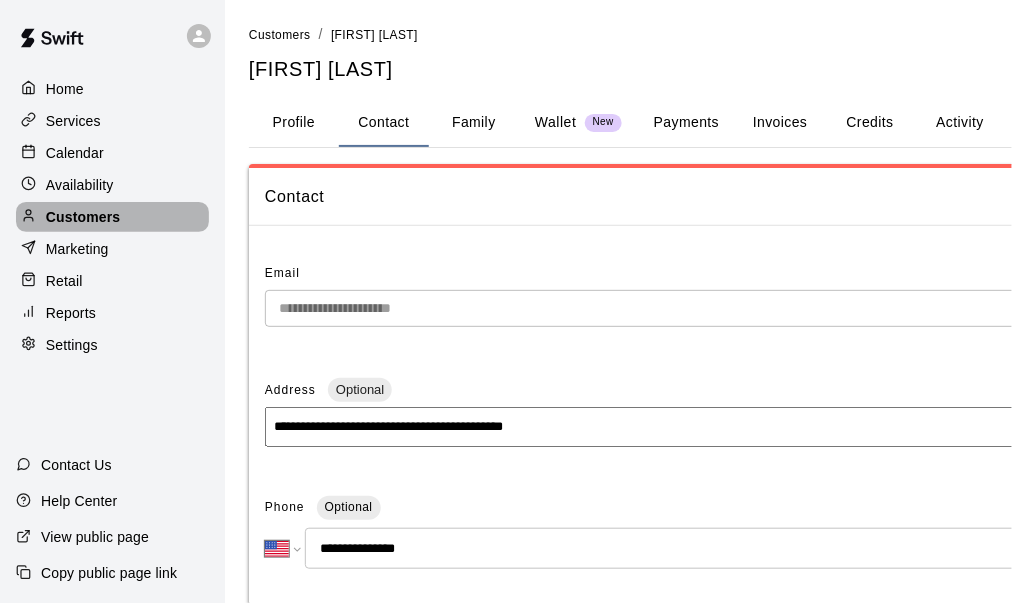 click on "Customers" at bounding box center (83, 217) 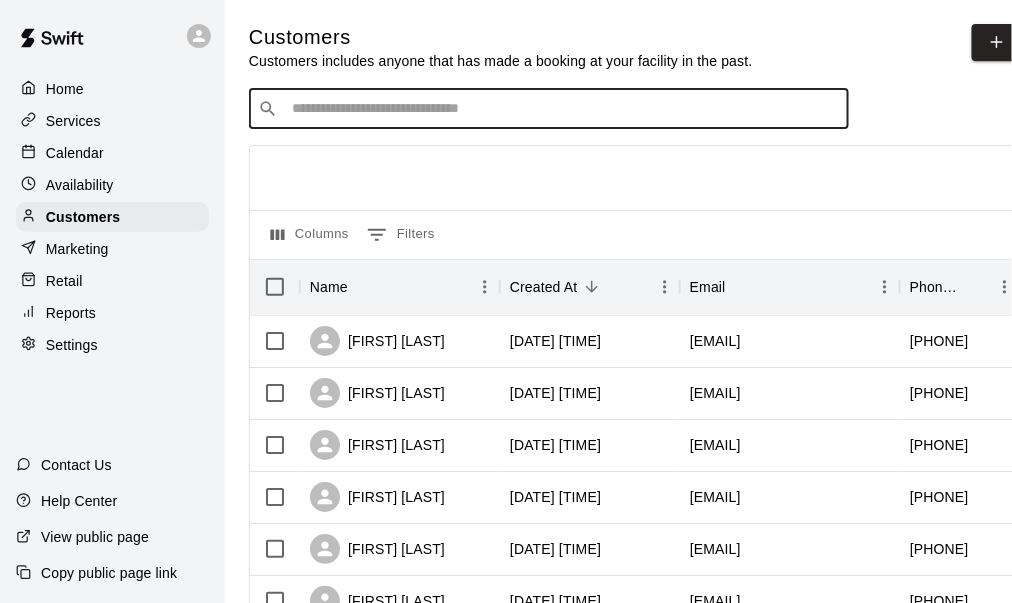 click at bounding box center [563, 109] 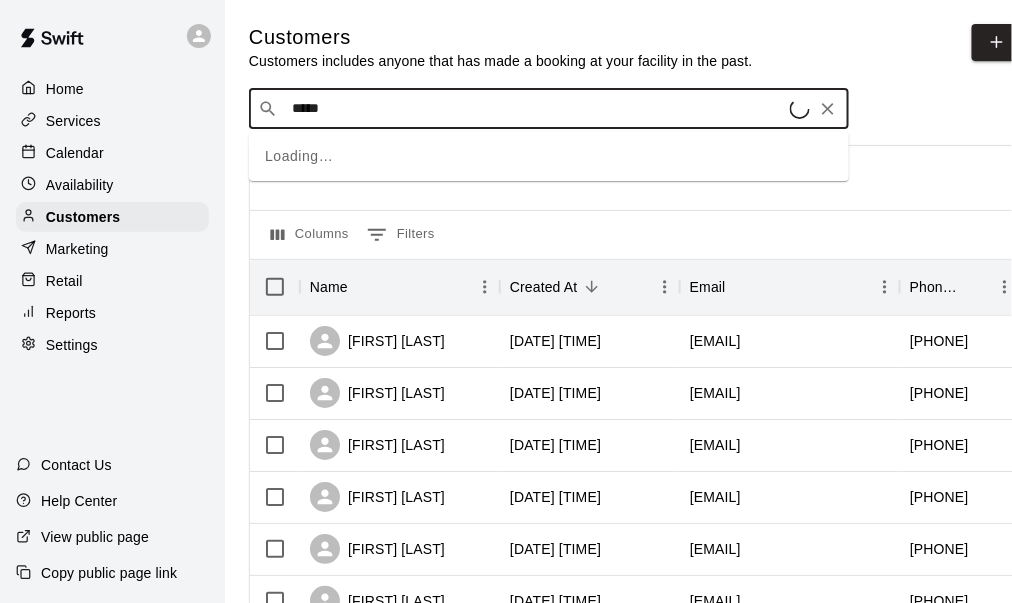 type on "******" 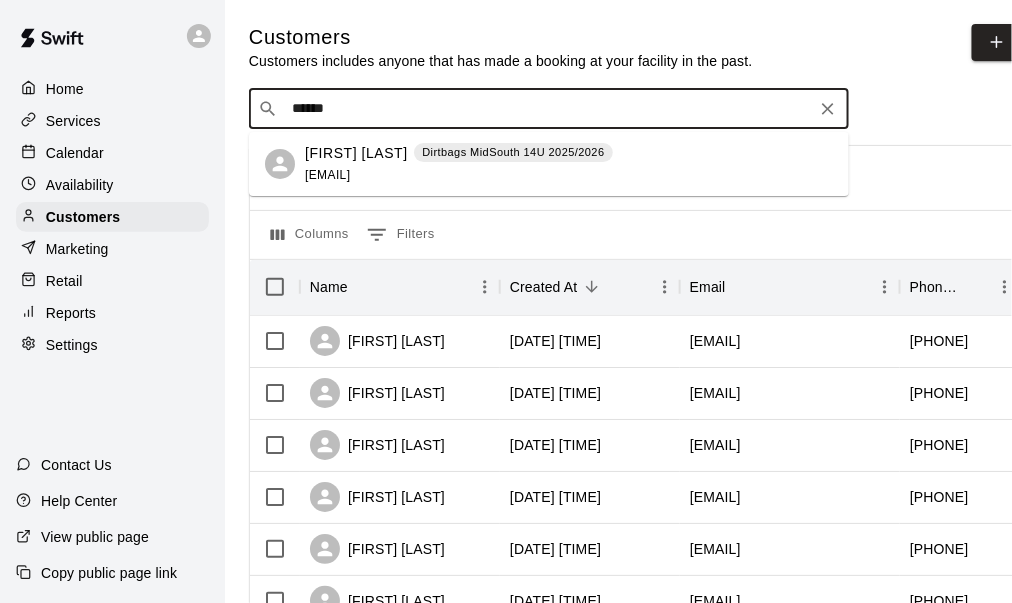 click on "[FIRST] [LAST]" at bounding box center [356, 153] 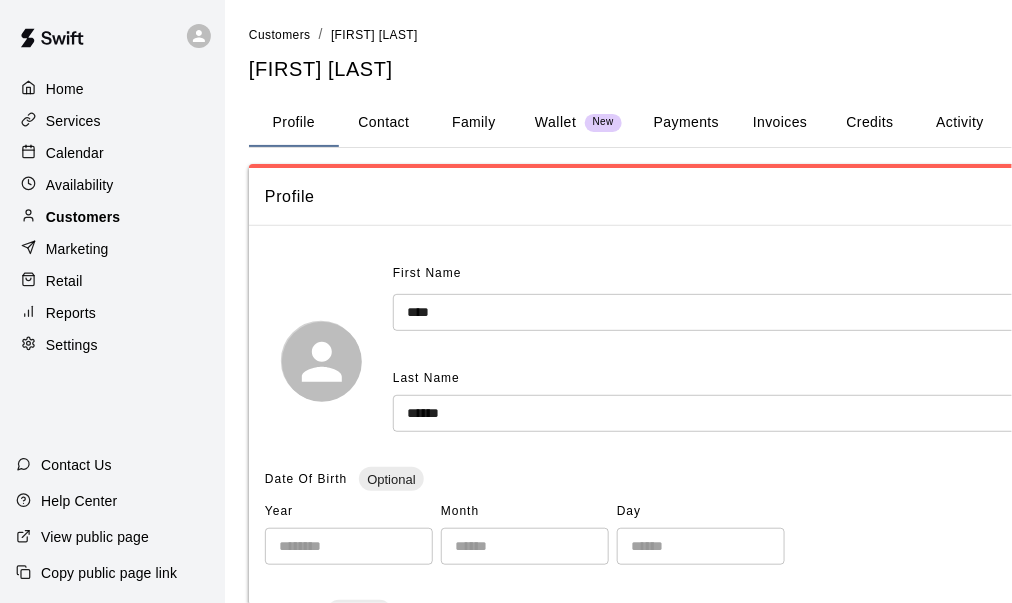 click on "Customers" at bounding box center (112, 217) 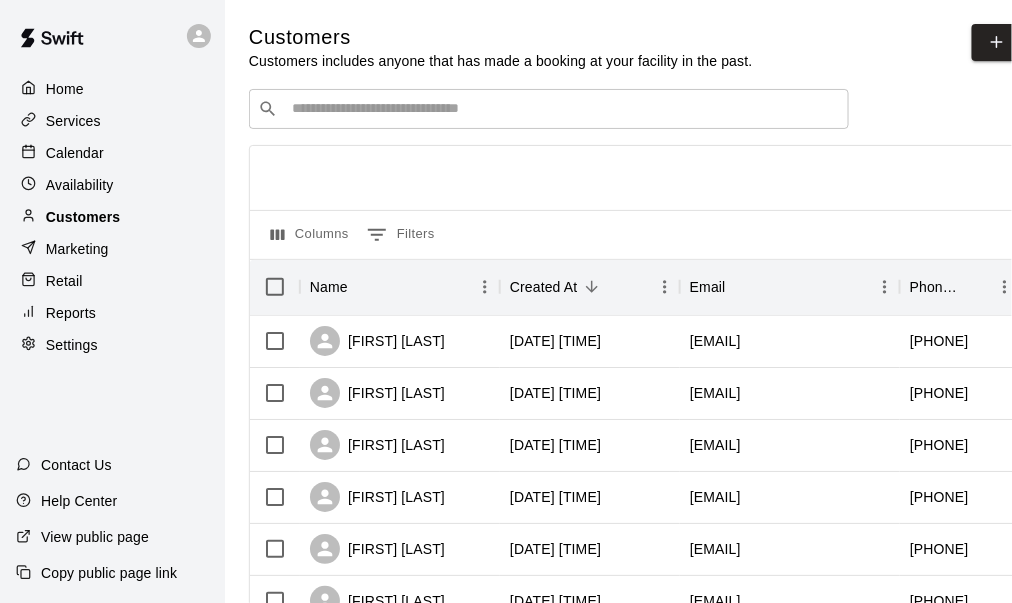 click on "Customers" at bounding box center (83, 217) 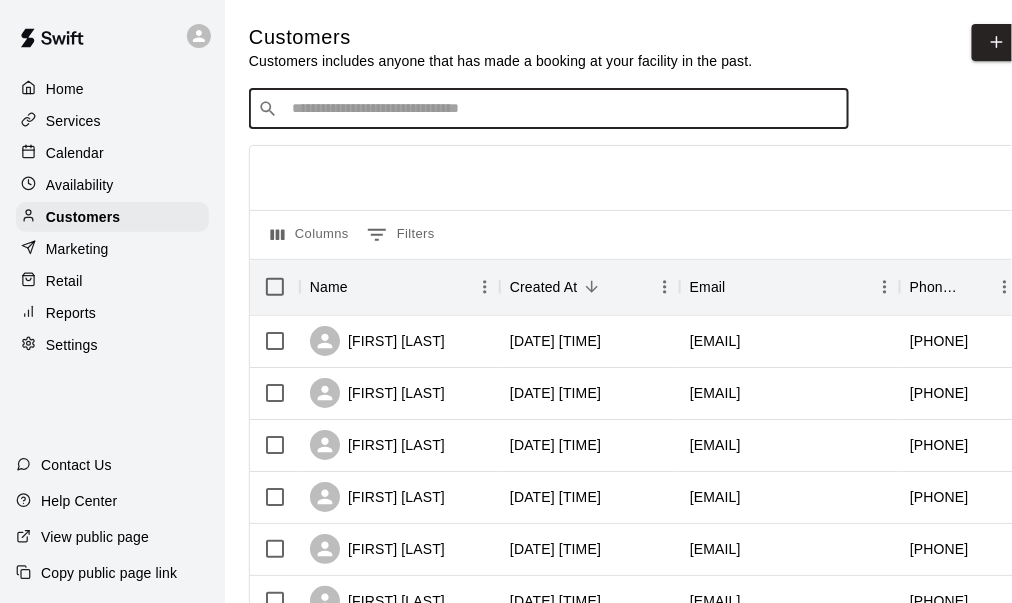 click at bounding box center [563, 109] 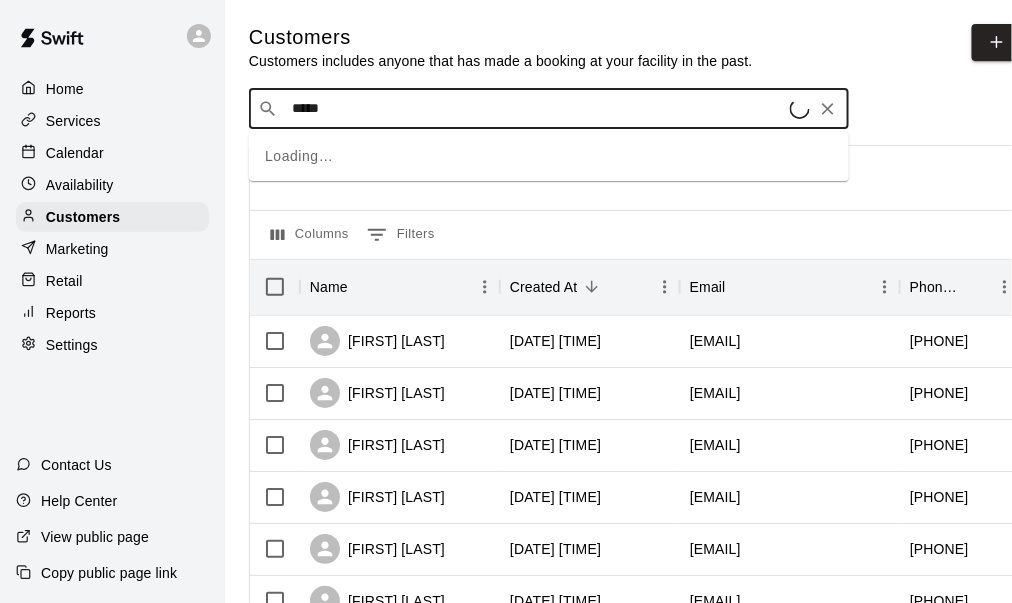 type on "******" 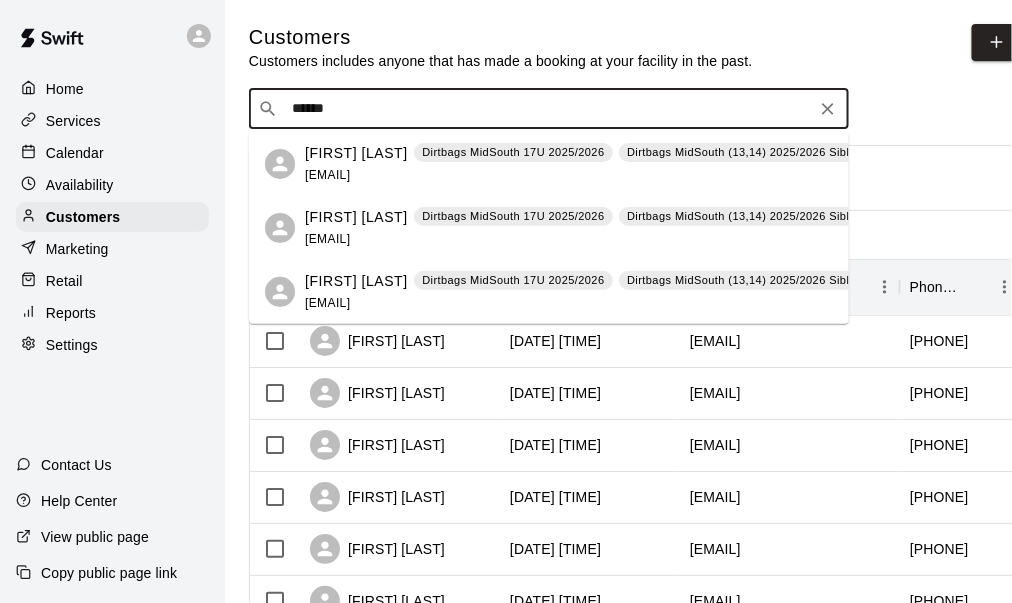 click on "[EMAIL]" at bounding box center (327, 175) 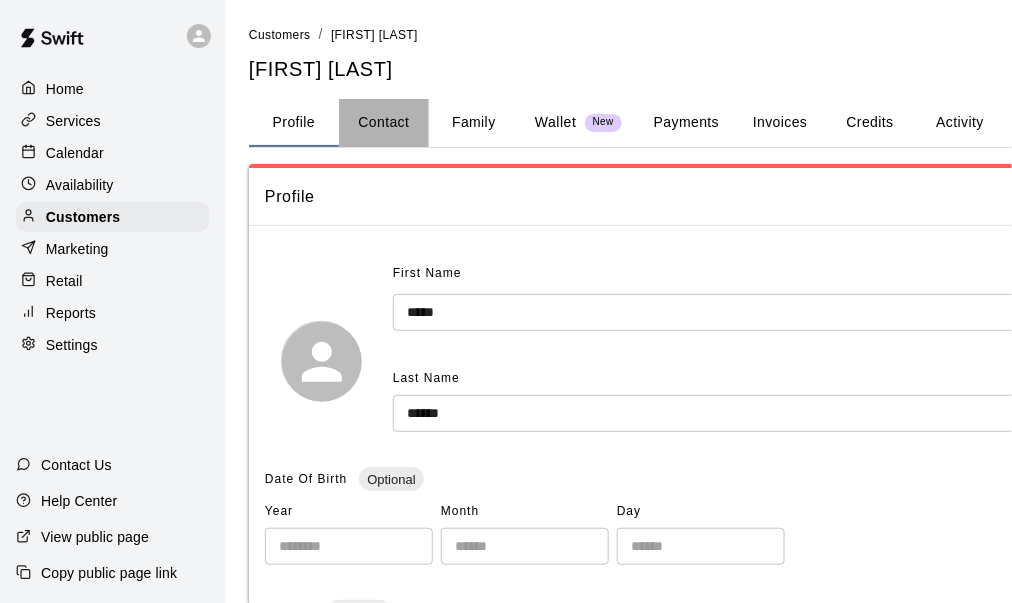 click on "Contact" at bounding box center [384, 123] 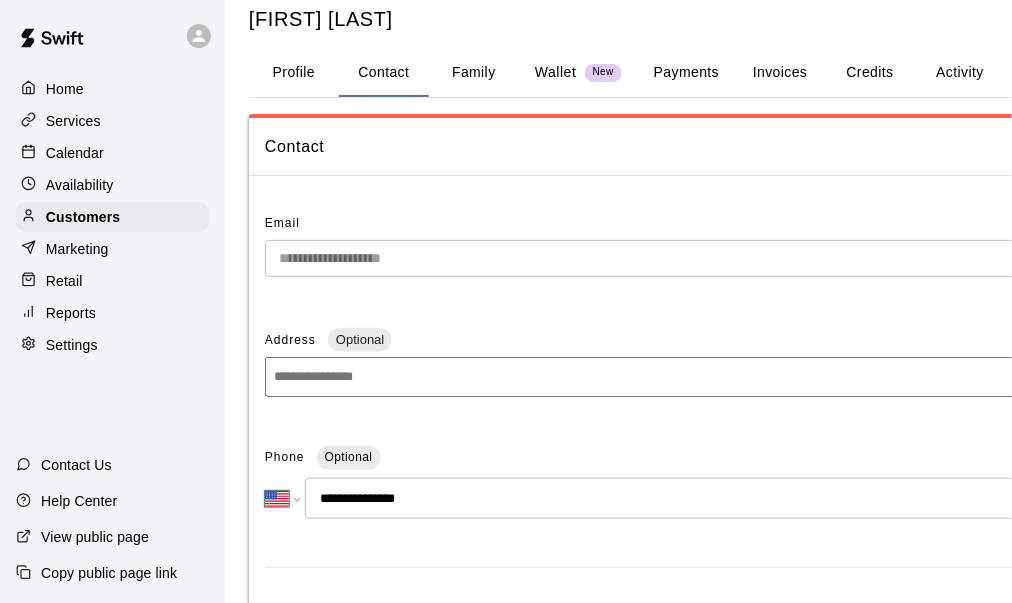 scroll, scrollTop: 200, scrollLeft: 0, axis: vertical 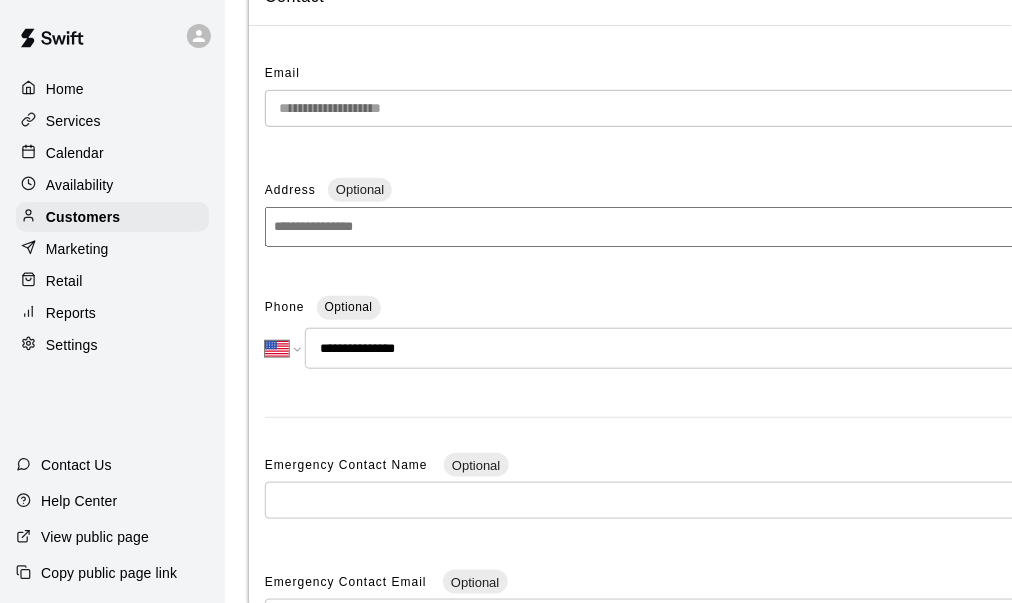 drag, startPoint x: 424, startPoint y: 351, endPoint x: 338, endPoint y: 356, distance: 86.145226 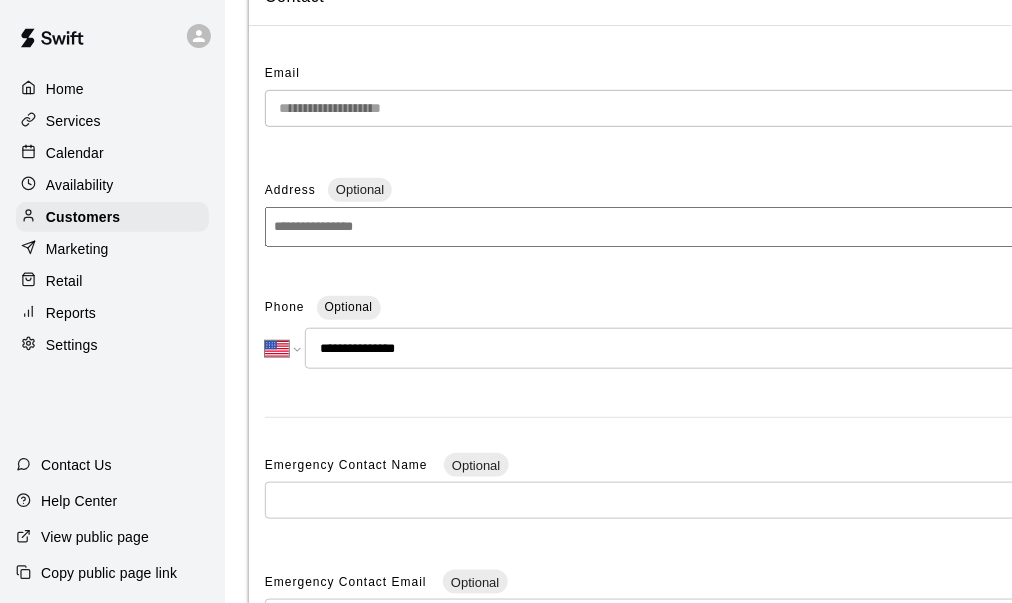 click on "**********" at bounding box center [703, 348] 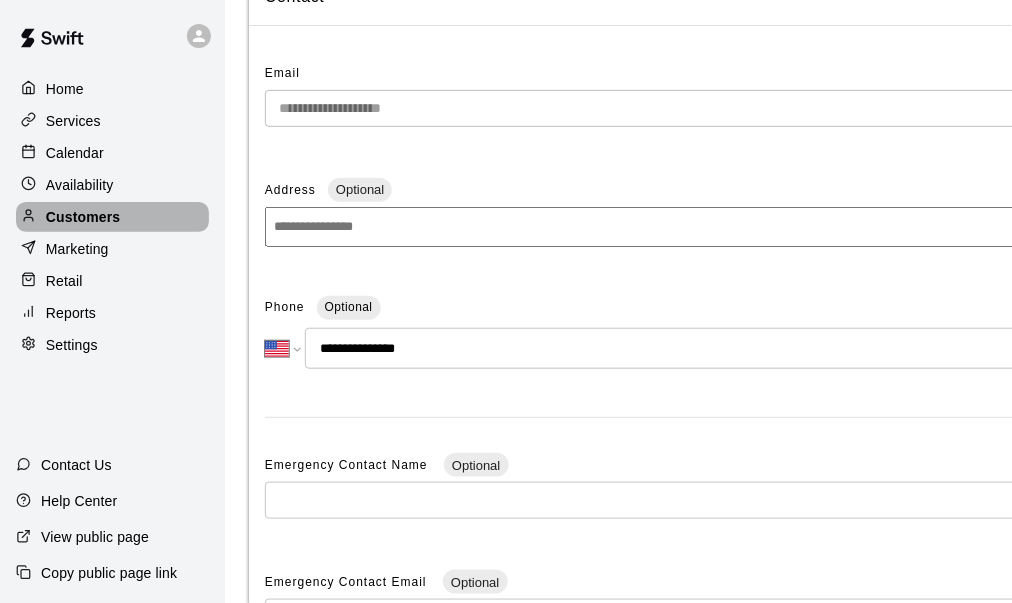 click on "Customers" at bounding box center [83, 217] 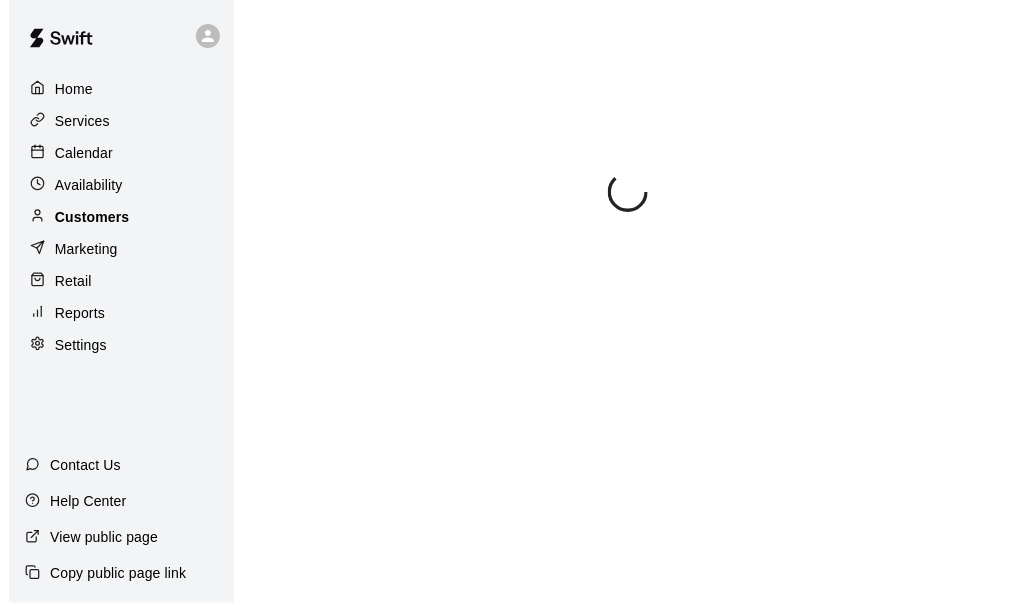 scroll, scrollTop: 0, scrollLeft: 0, axis: both 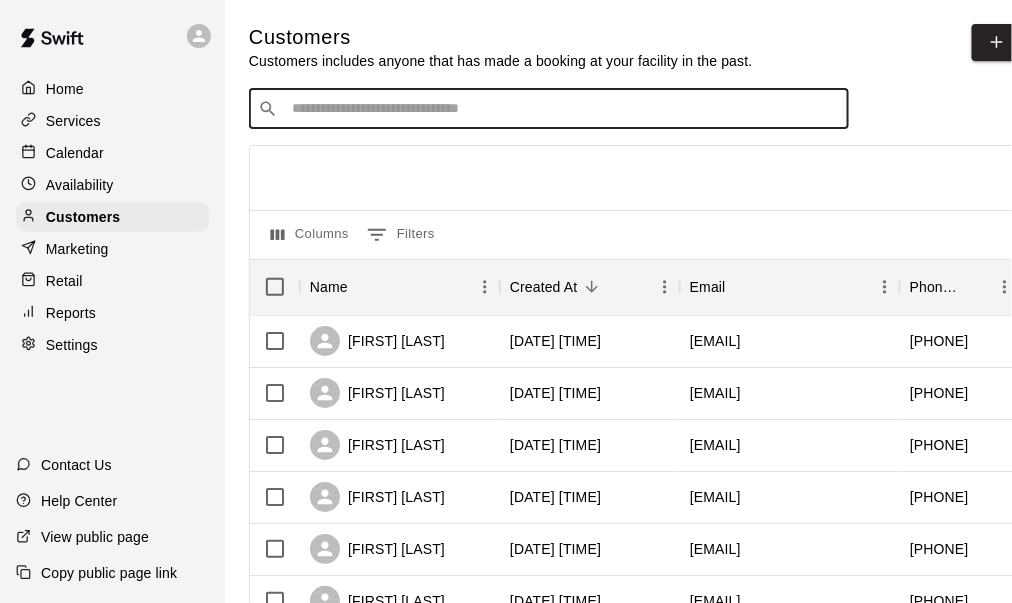 click at bounding box center [563, 109] 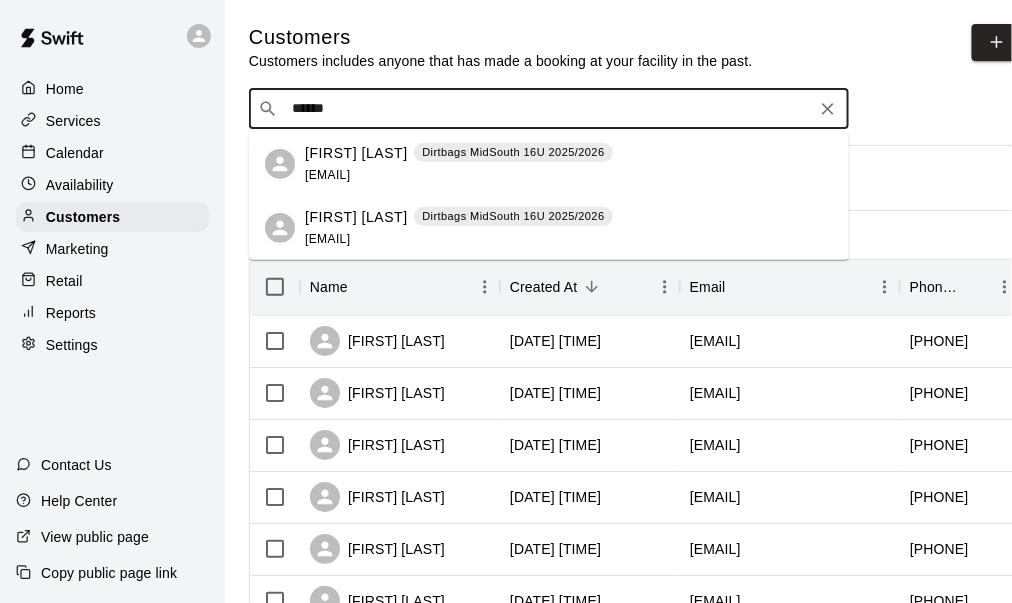 type on "******" 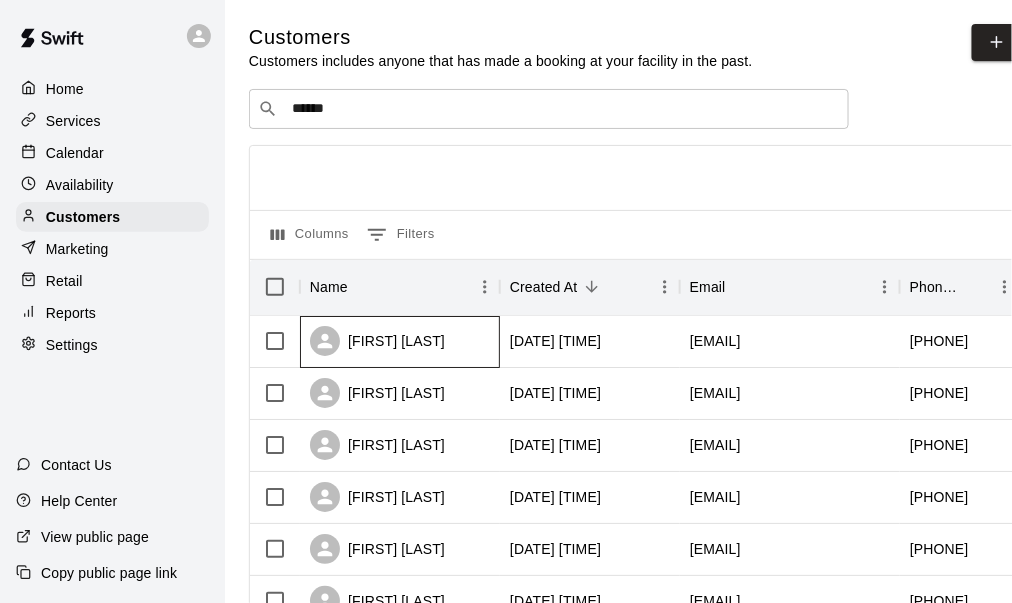 click on "[FIRST] [LAST]" at bounding box center (377, 341) 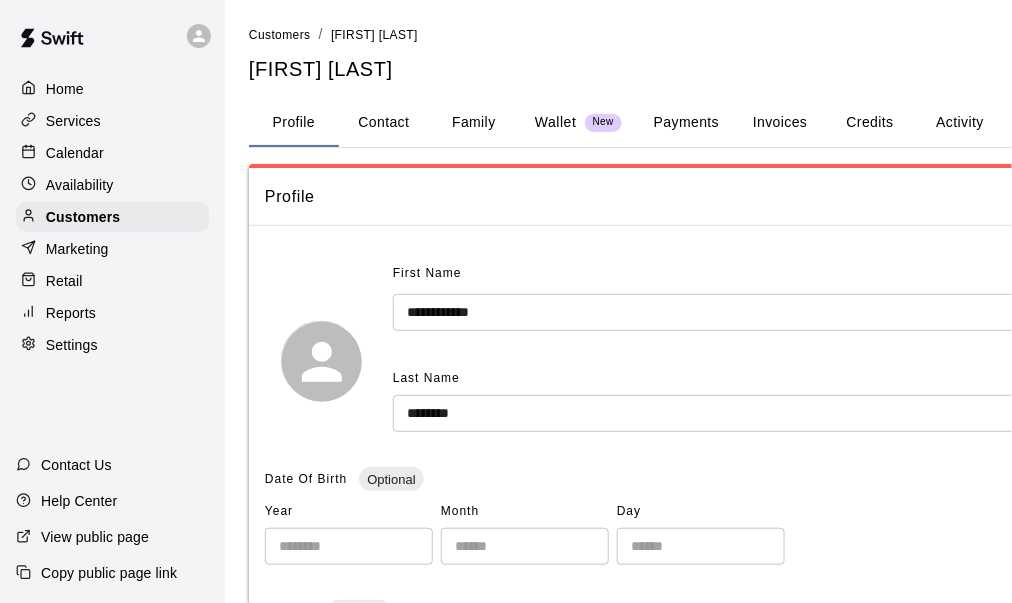 click on "Payments" at bounding box center (686, 123) 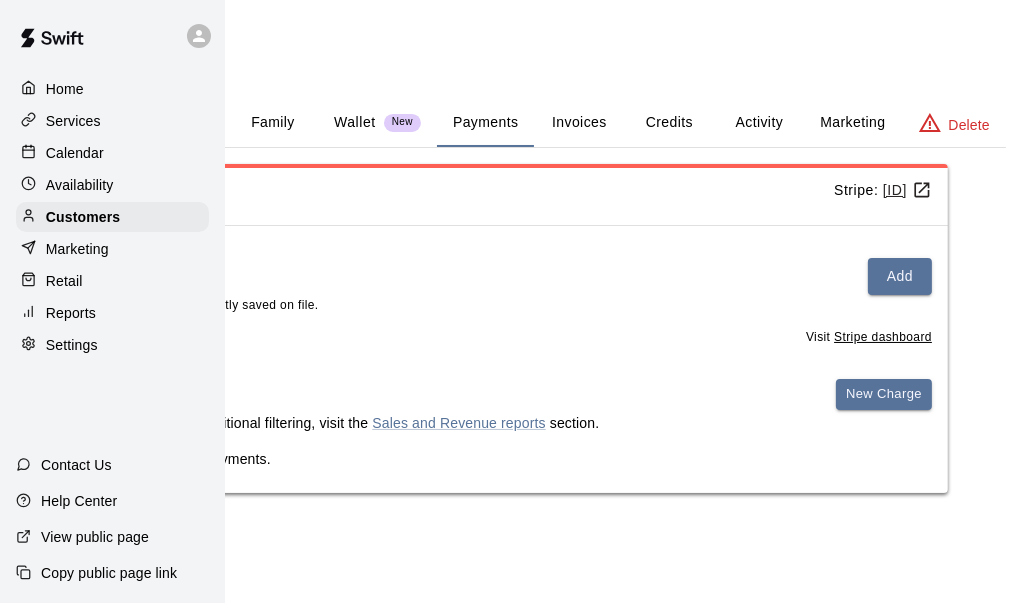 scroll, scrollTop: 0, scrollLeft: 0, axis: both 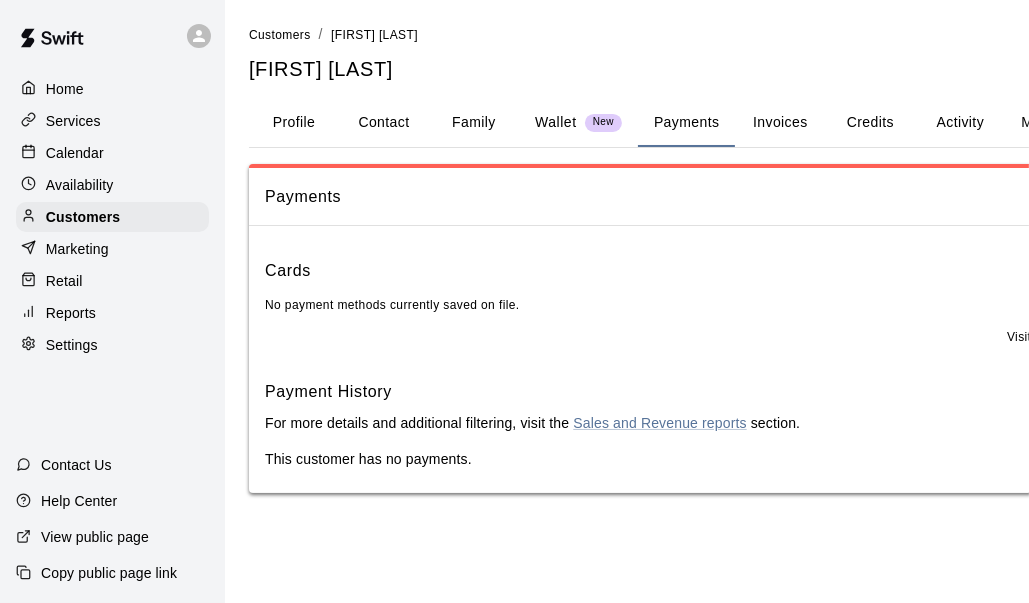 click on "Activity" at bounding box center [960, 123] 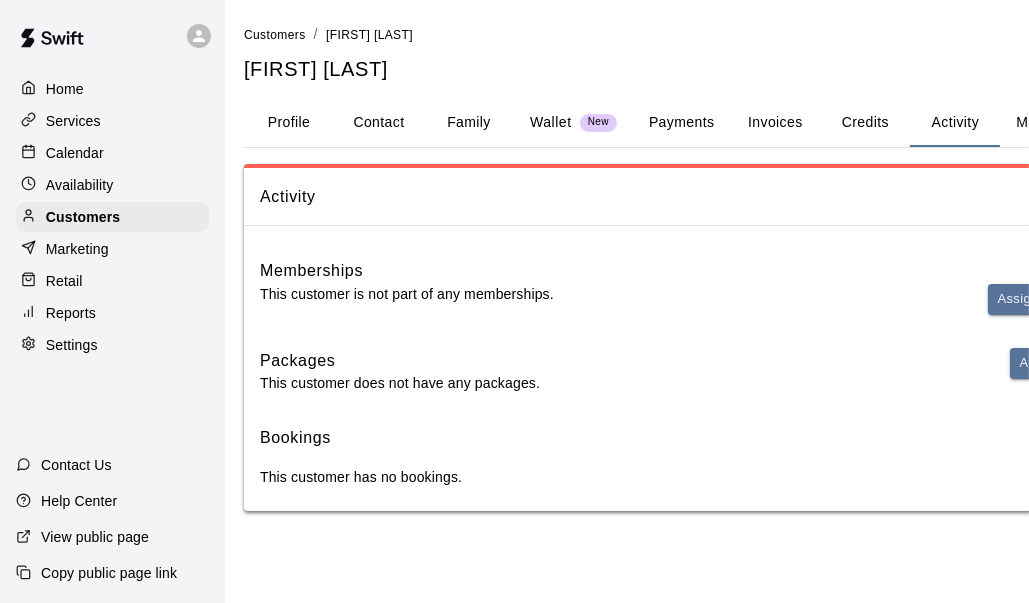 scroll, scrollTop: 0, scrollLeft: 0, axis: both 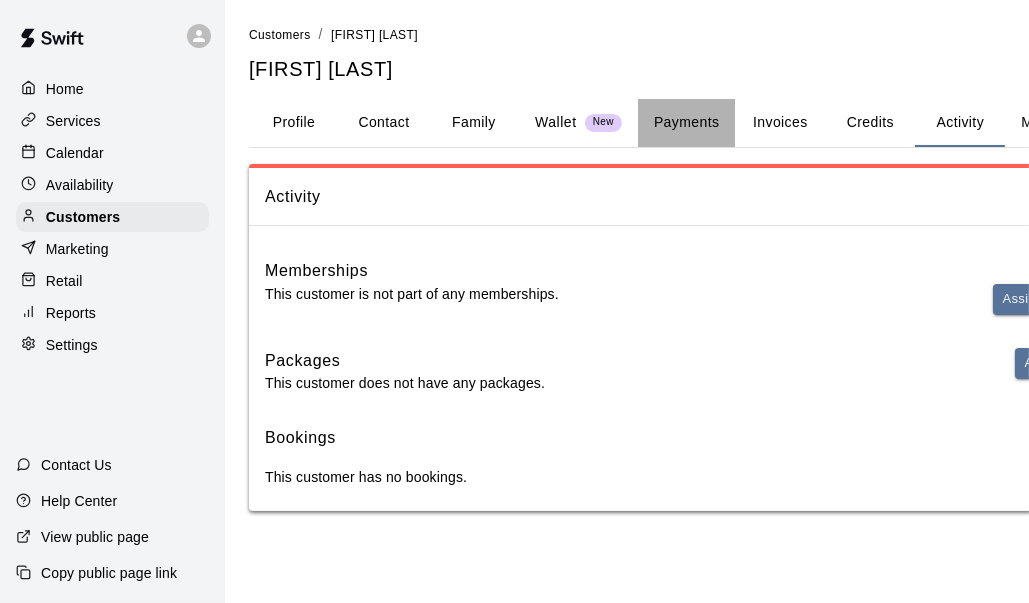 click on "Payments" at bounding box center [686, 123] 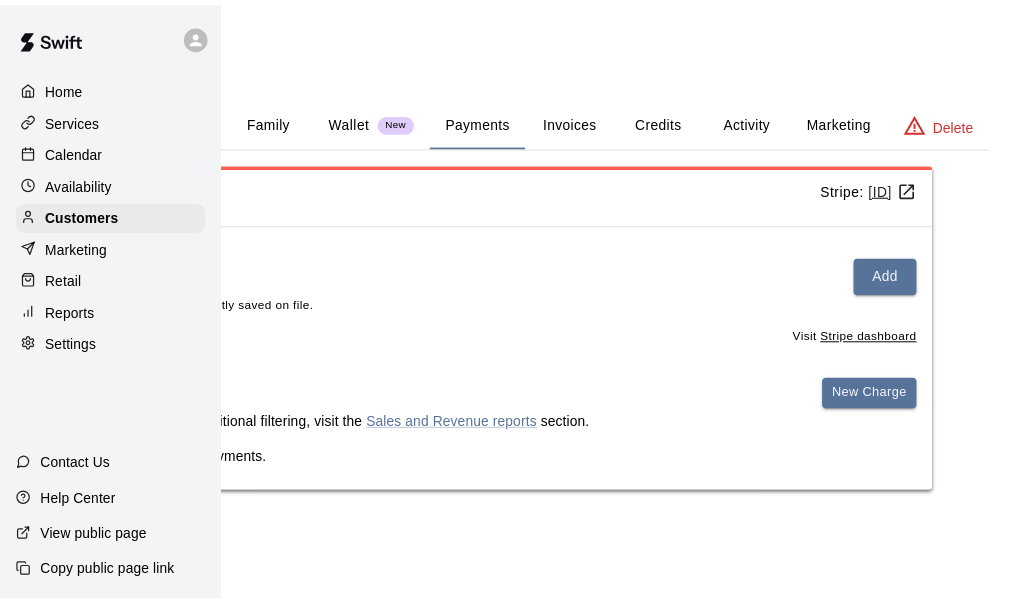 scroll, scrollTop: 0, scrollLeft: 0, axis: both 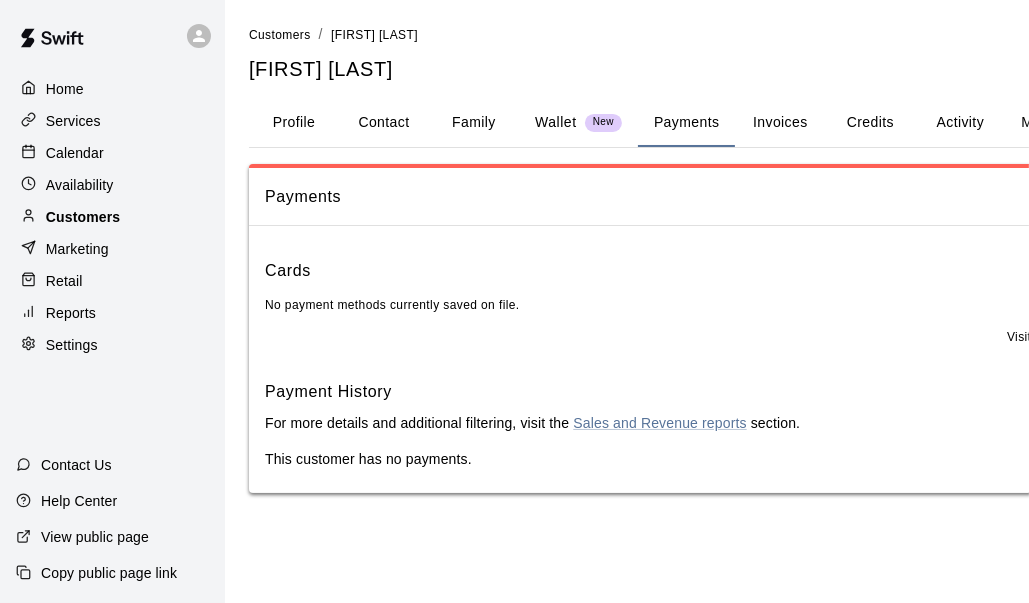 click on "Customers" at bounding box center (112, 217) 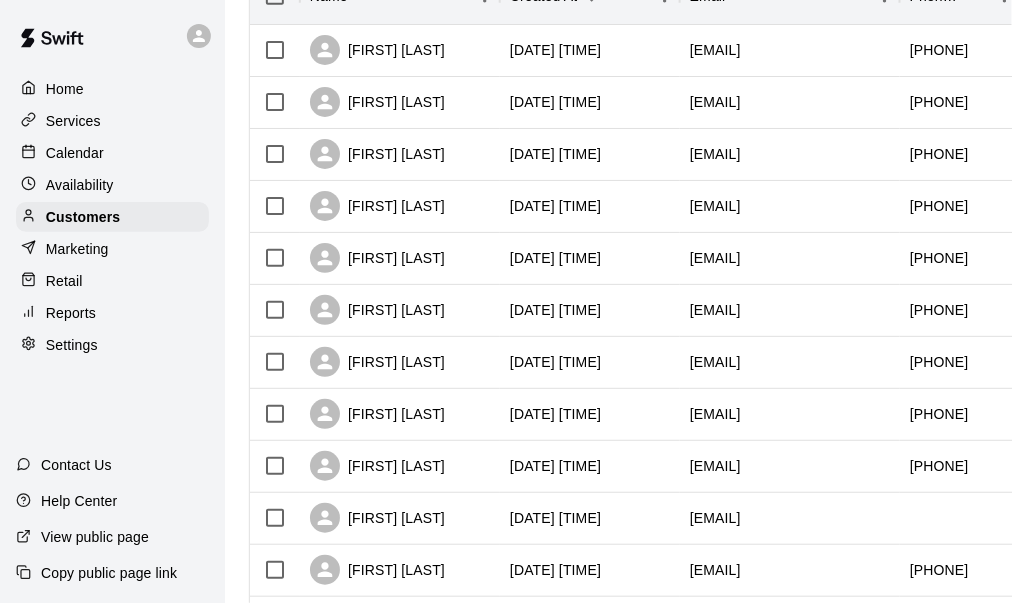 scroll, scrollTop: 0, scrollLeft: 0, axis: both 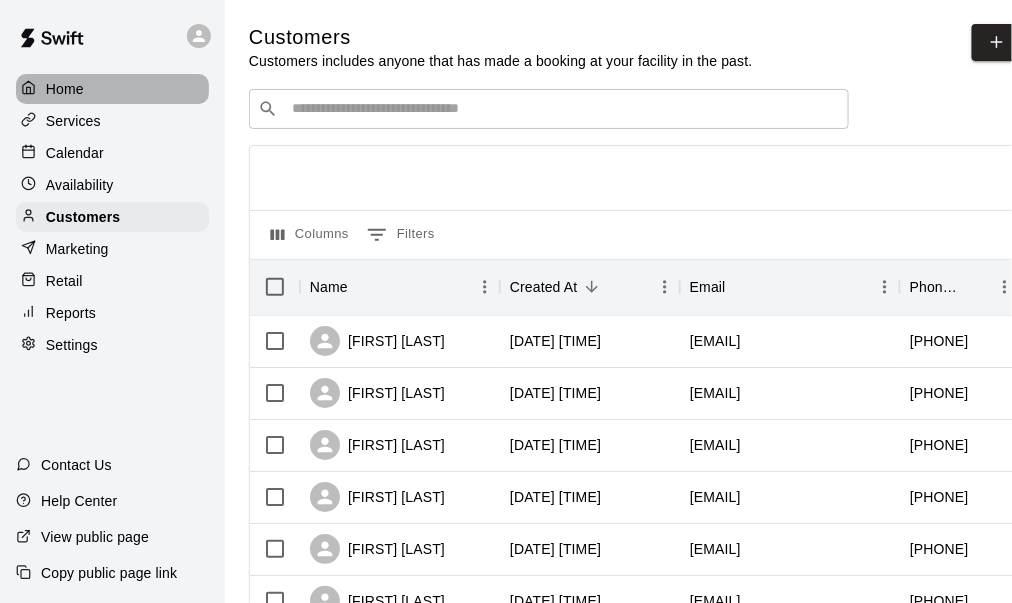 click on "Home" at bounding box center (65, 89) 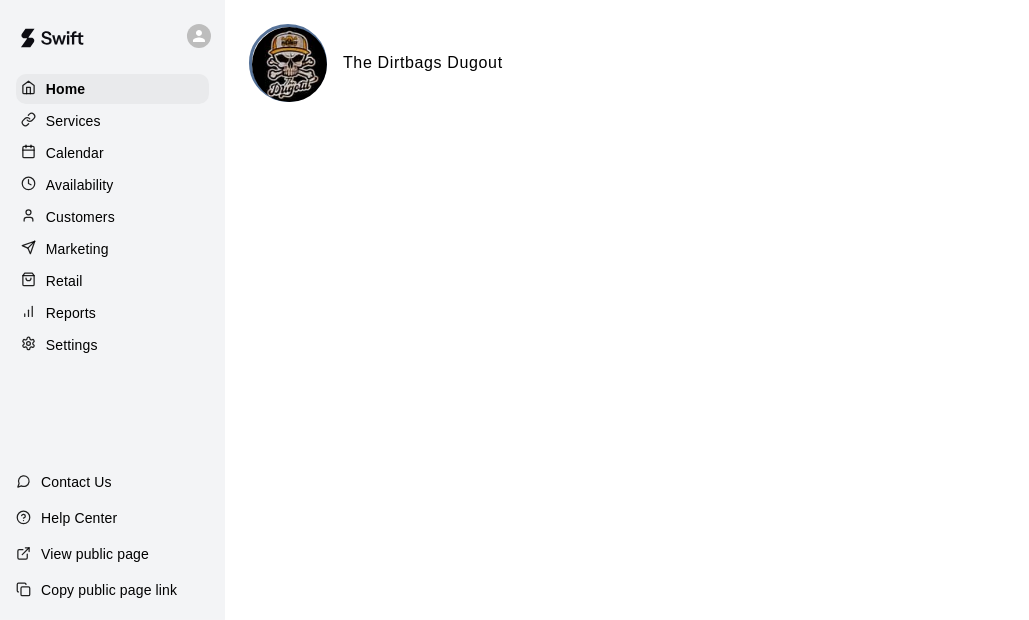 click on "Customers" at bounding box center (80, 217) 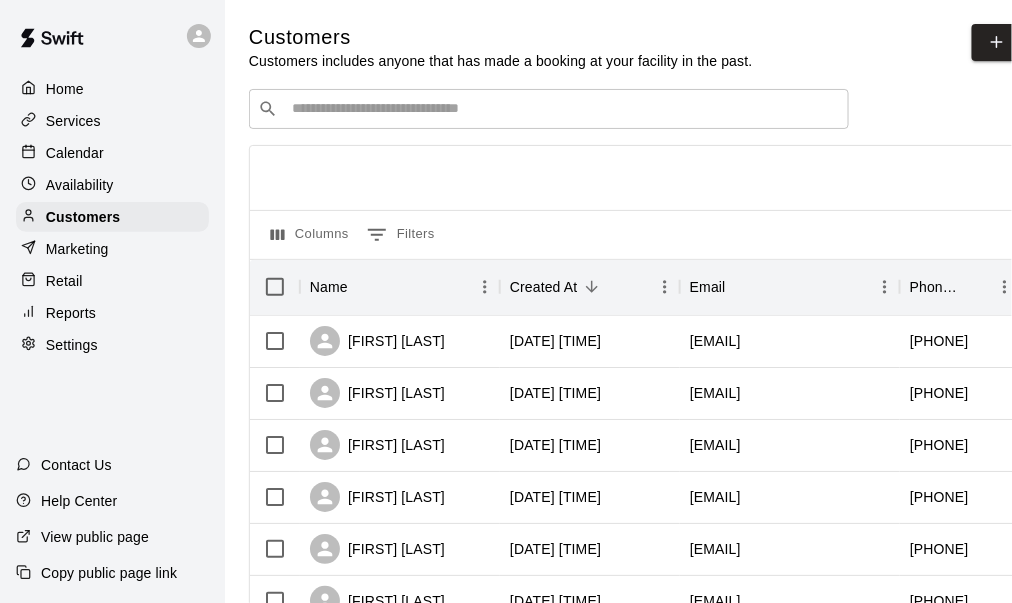 click at bounding box center (563, 109) 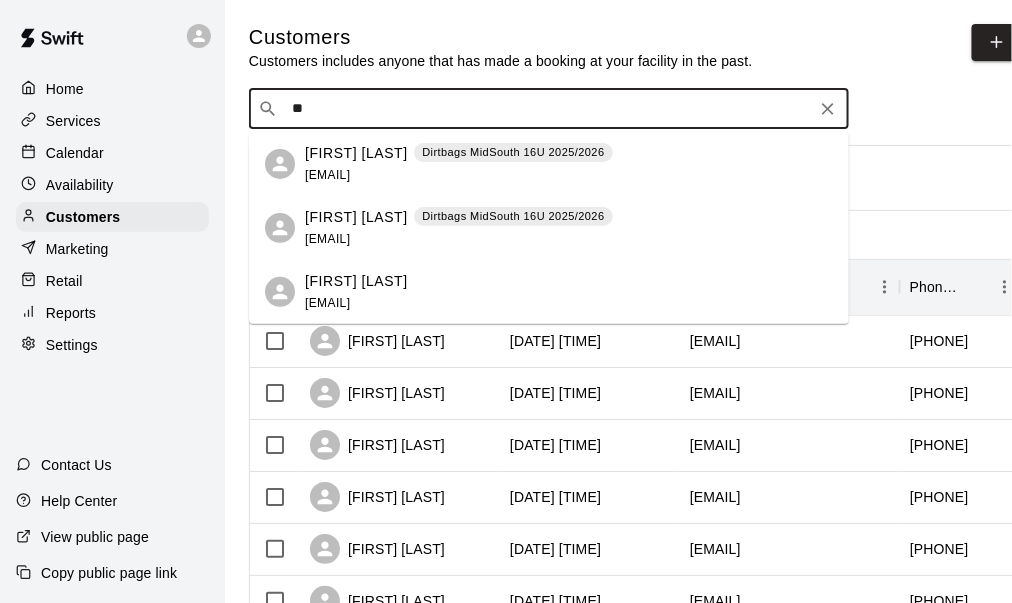type on "*" 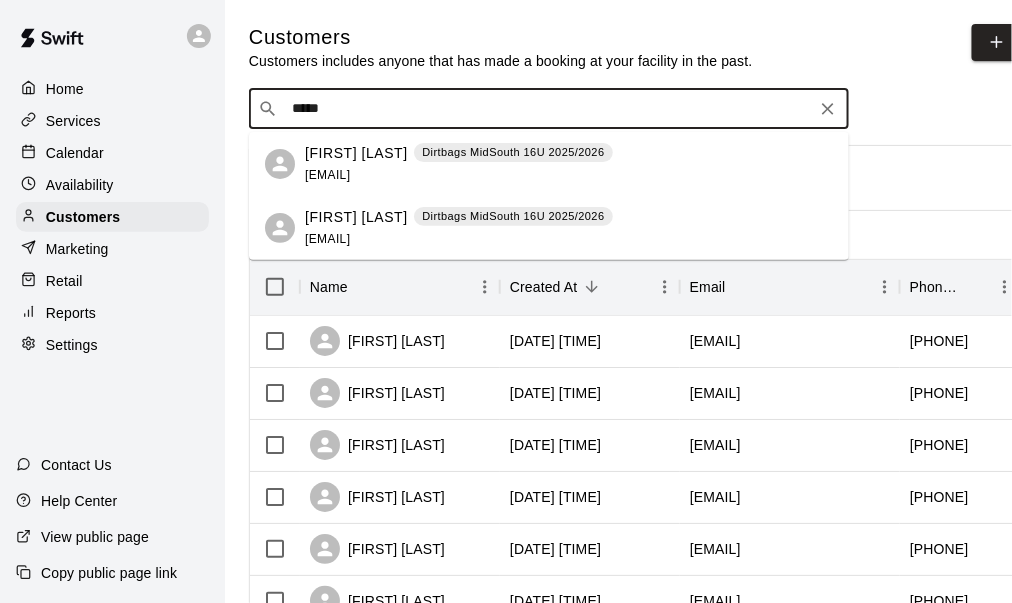 type on "*****" 